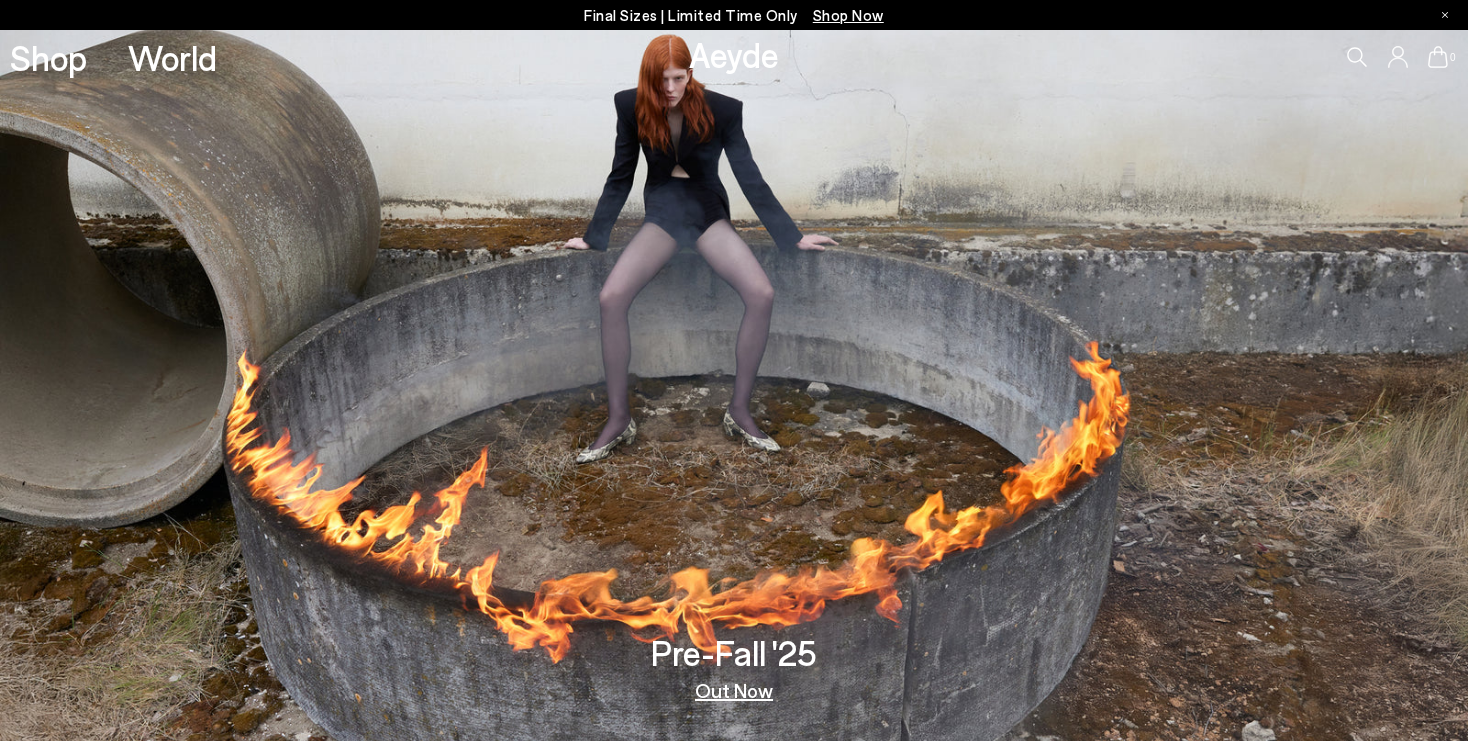 scroll, scrollTop: 0, scrollLeft: 0, axis: both 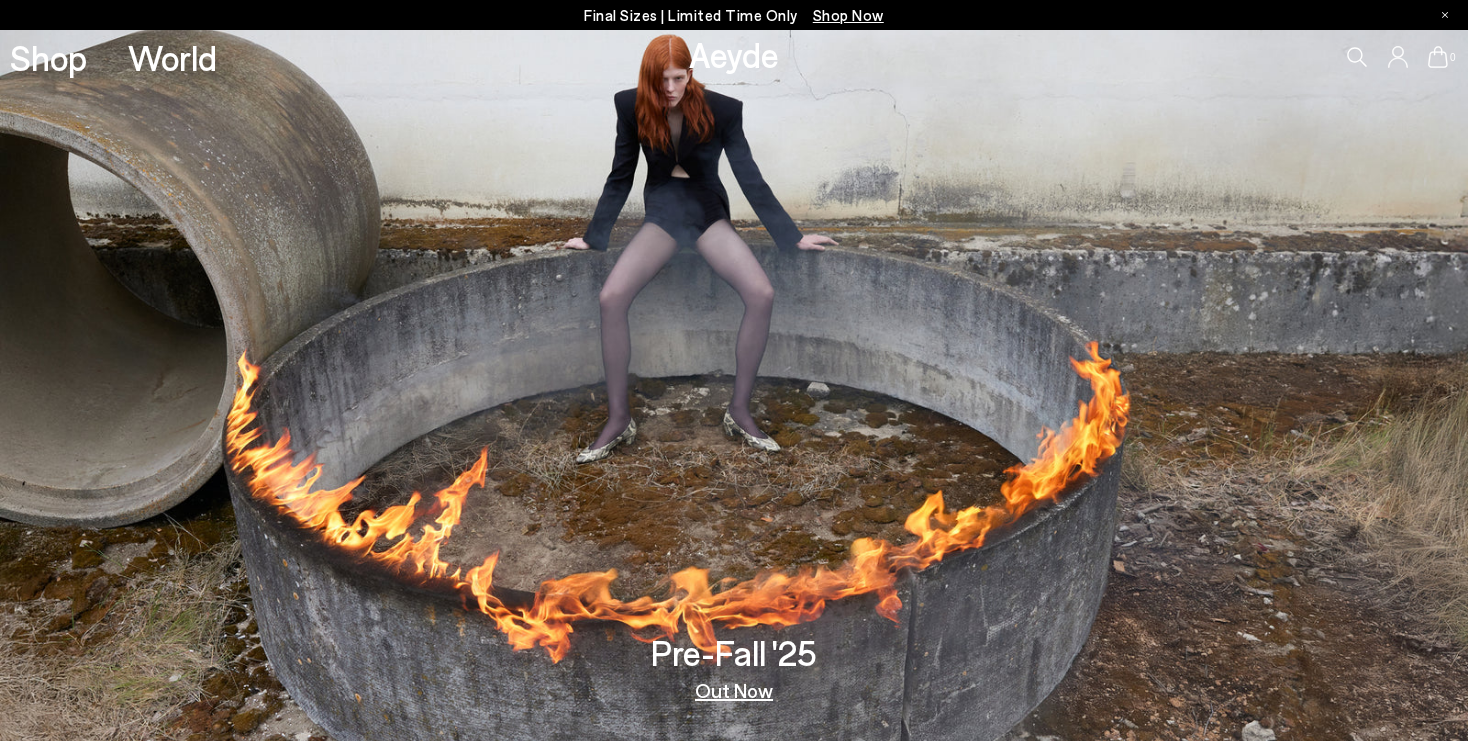 click on "Shop Now" at bounding box center (848, 15) 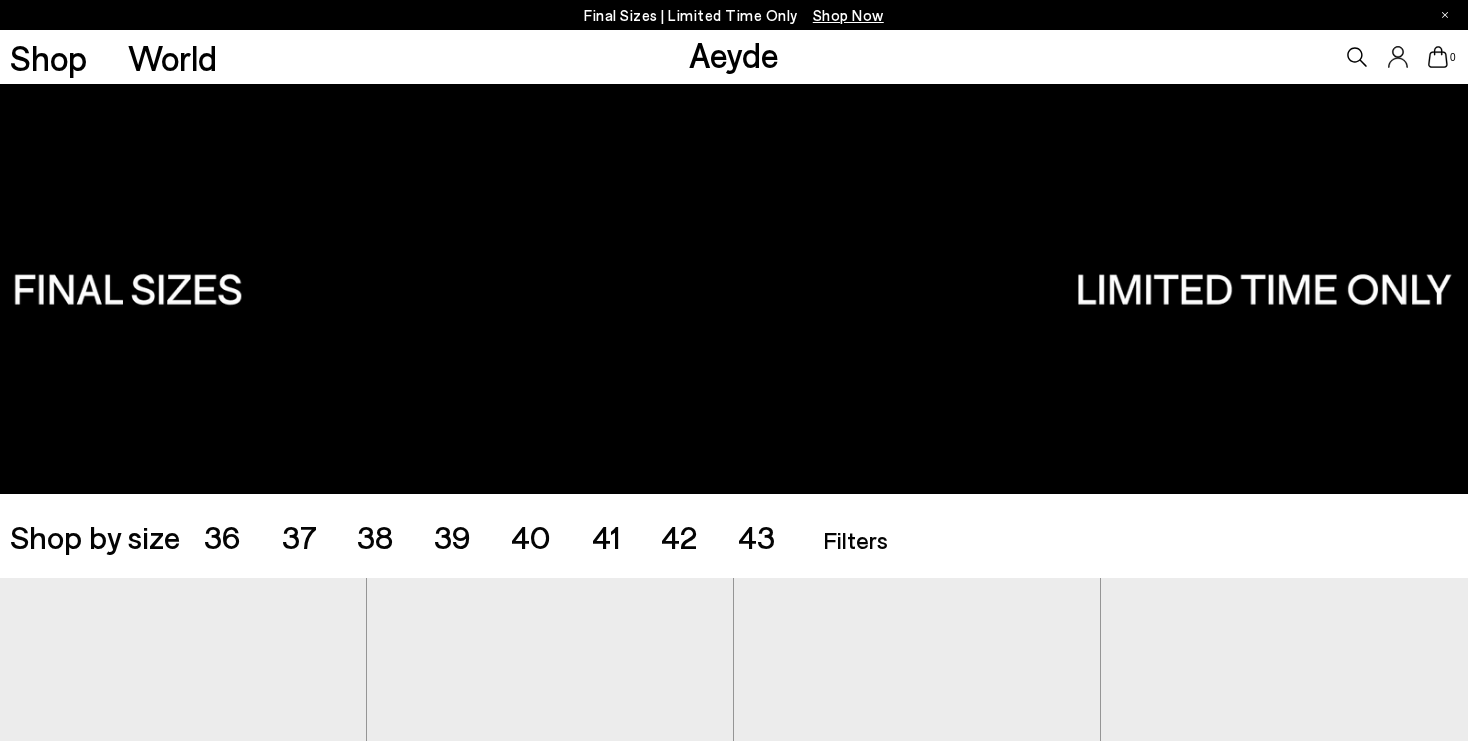 scroll, scrollTop: 0, scrollLeft: 0, axis: both 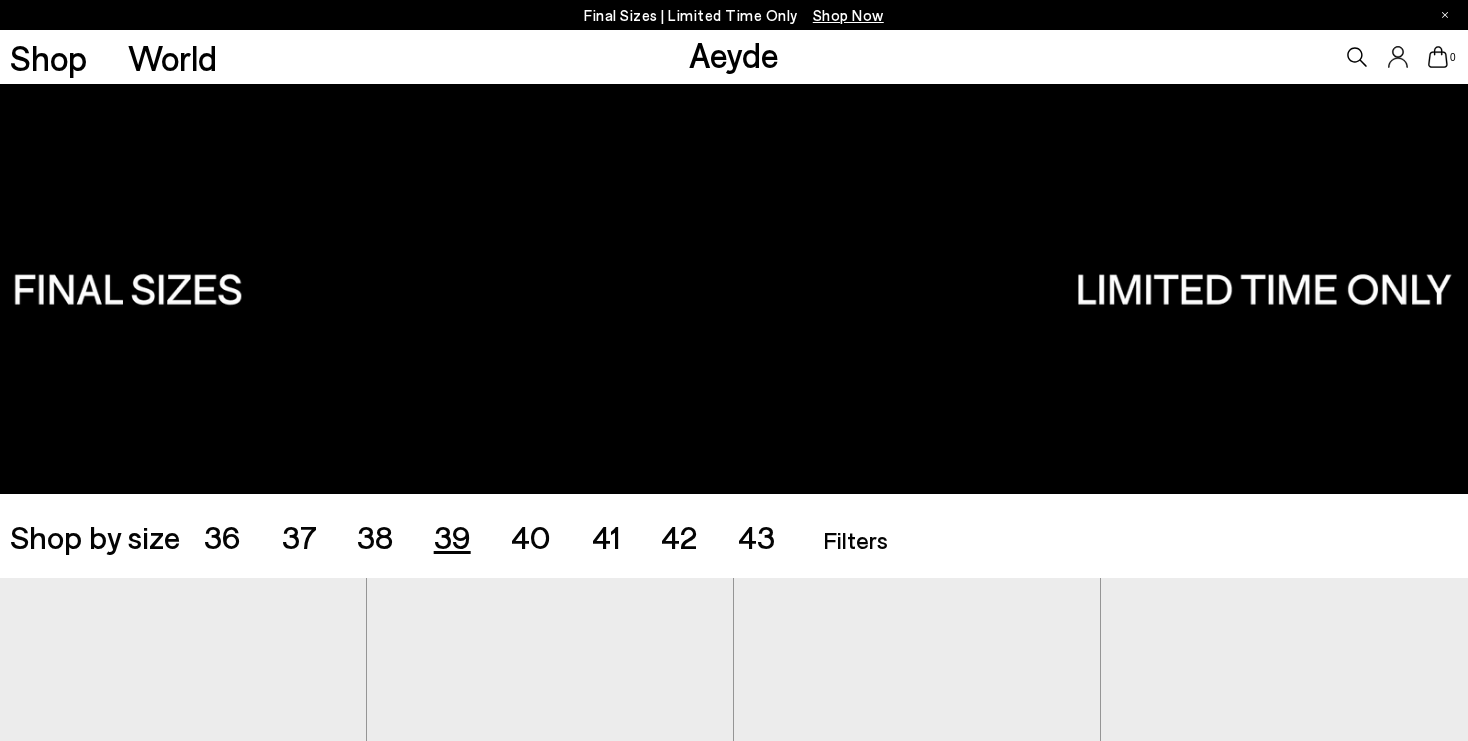 click on "39" at bounding box center [452, 536] 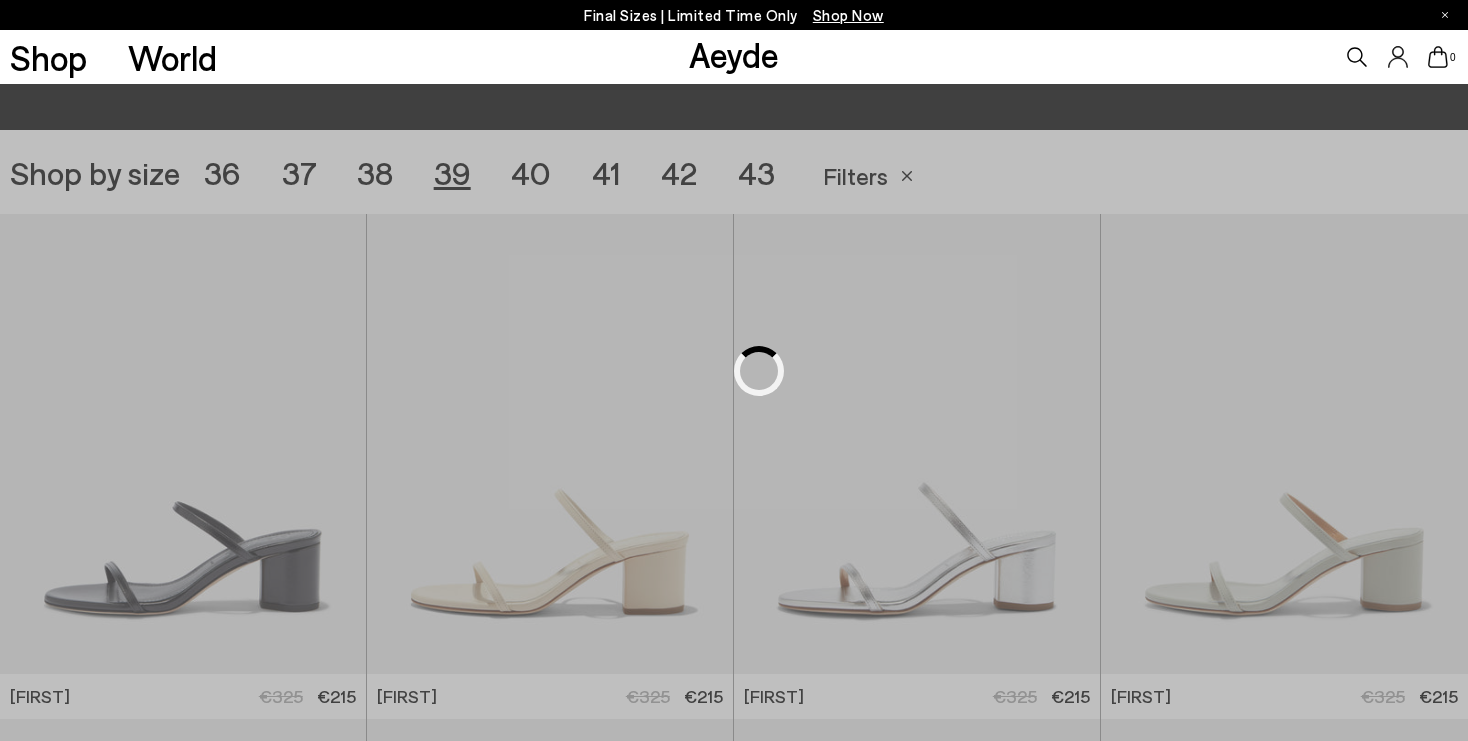 scroll, scrollTop: 409, scrollLeft: 0, axis: vertical 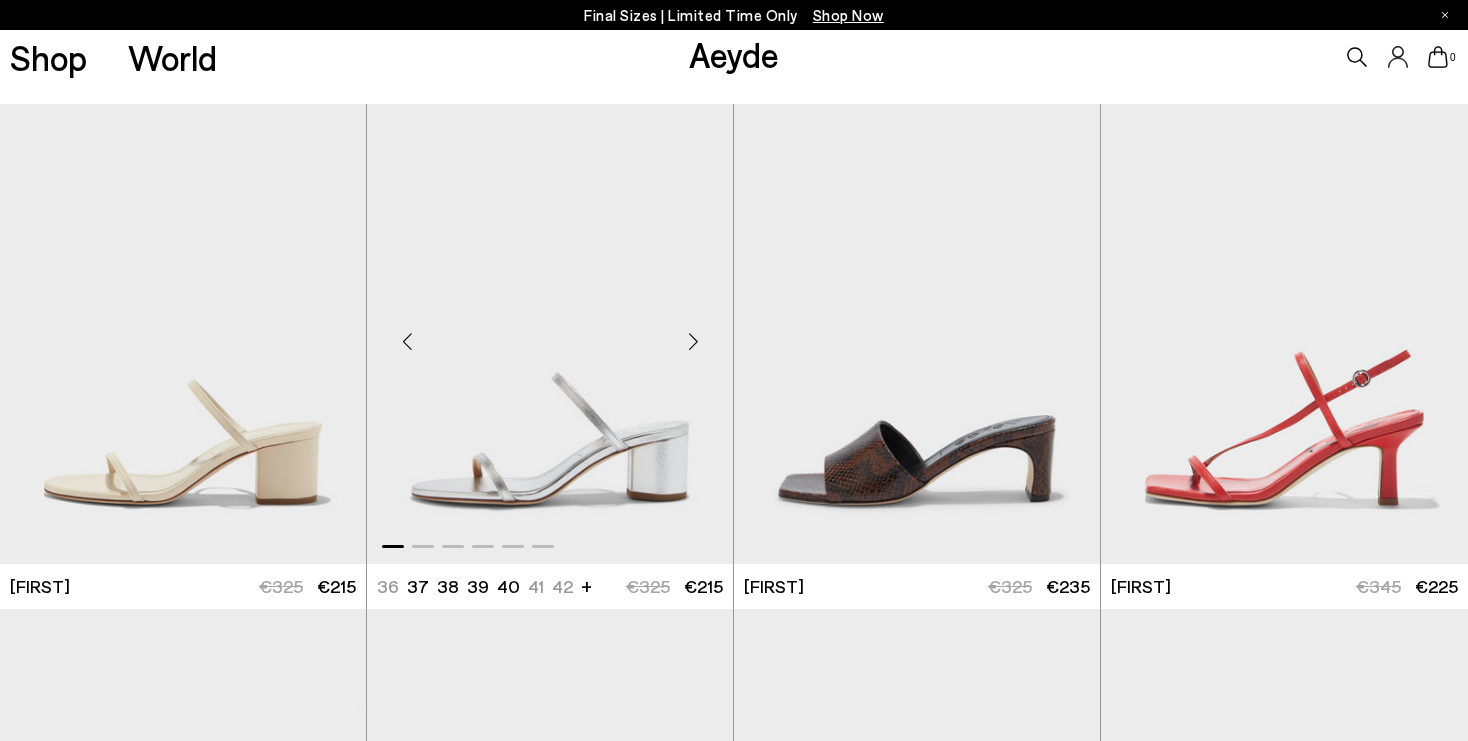 click at bounding box center (693, 342) 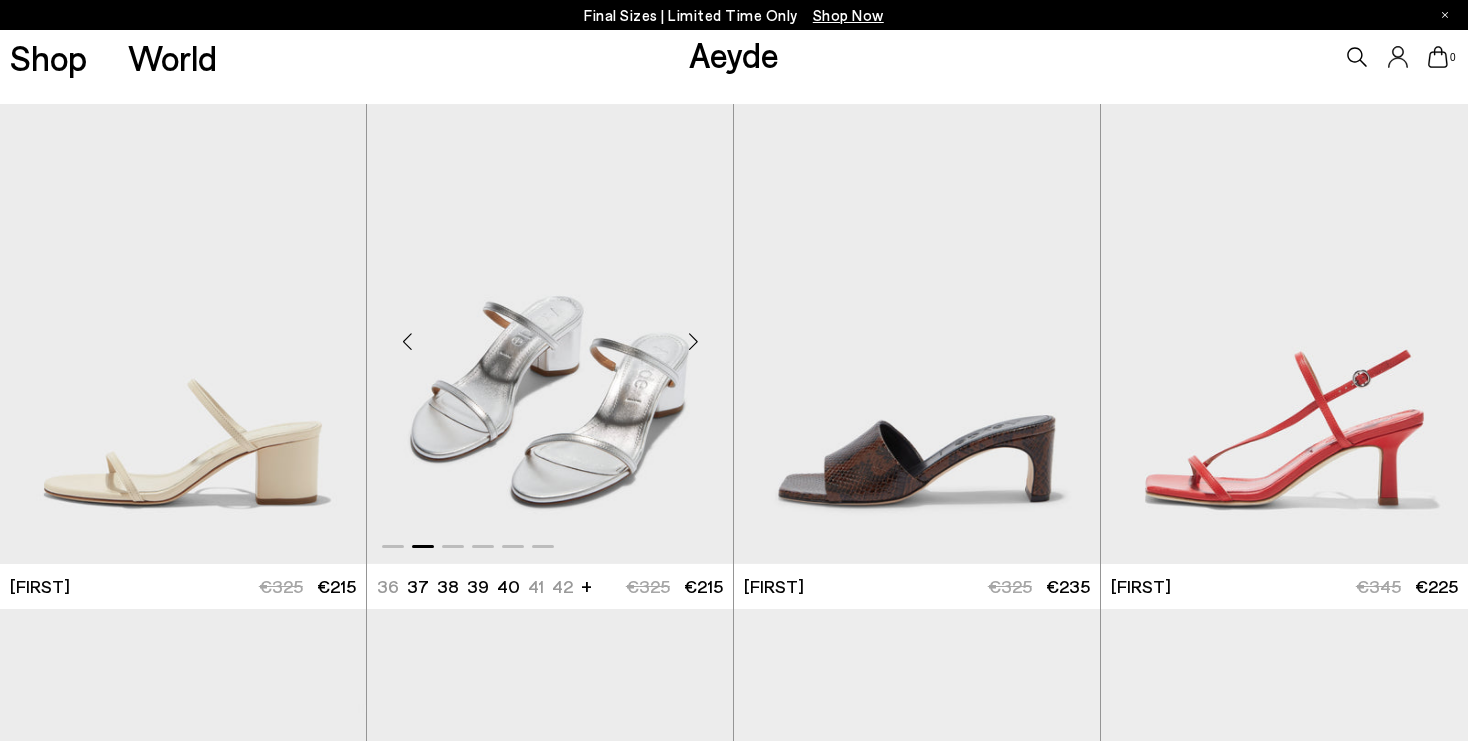 click at bounding box center (693, 342) 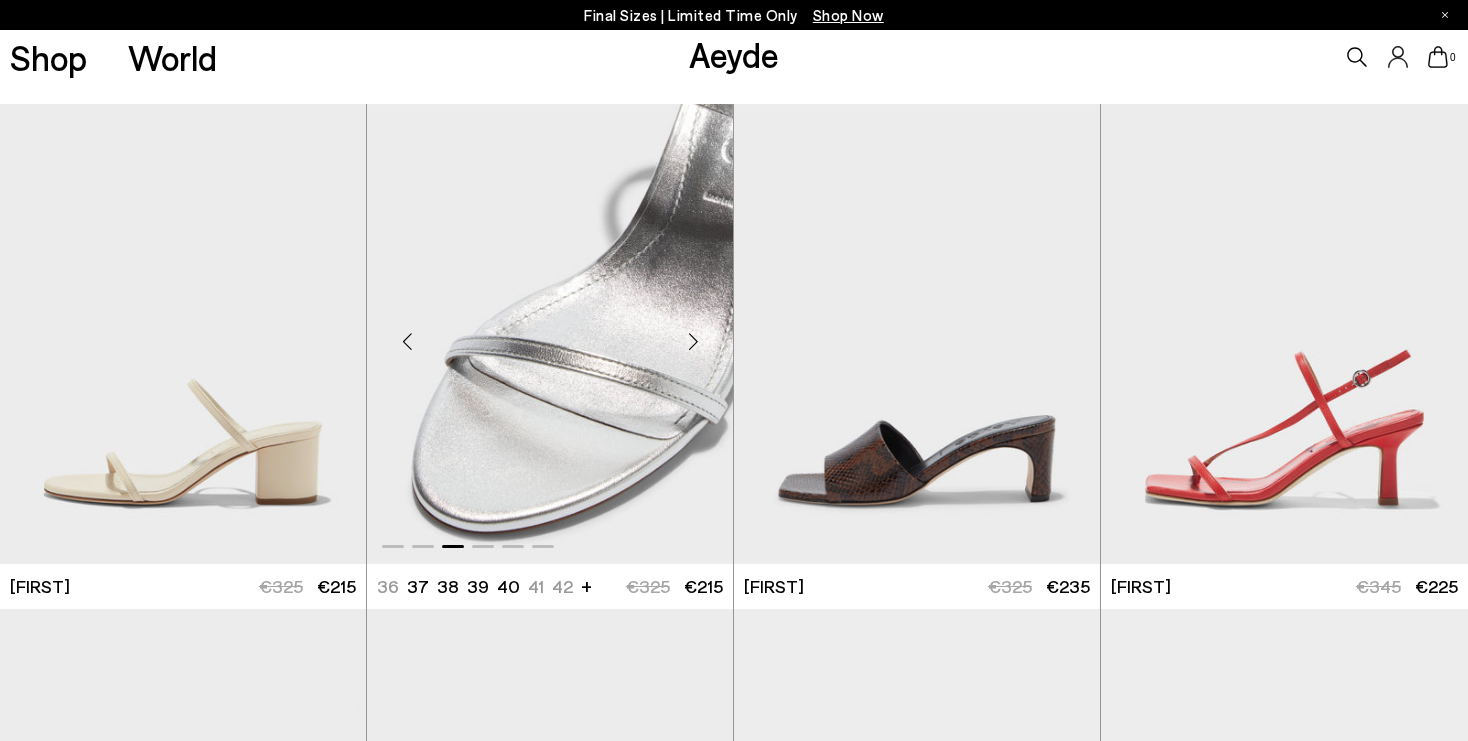 click at bounding box center (693, 342) 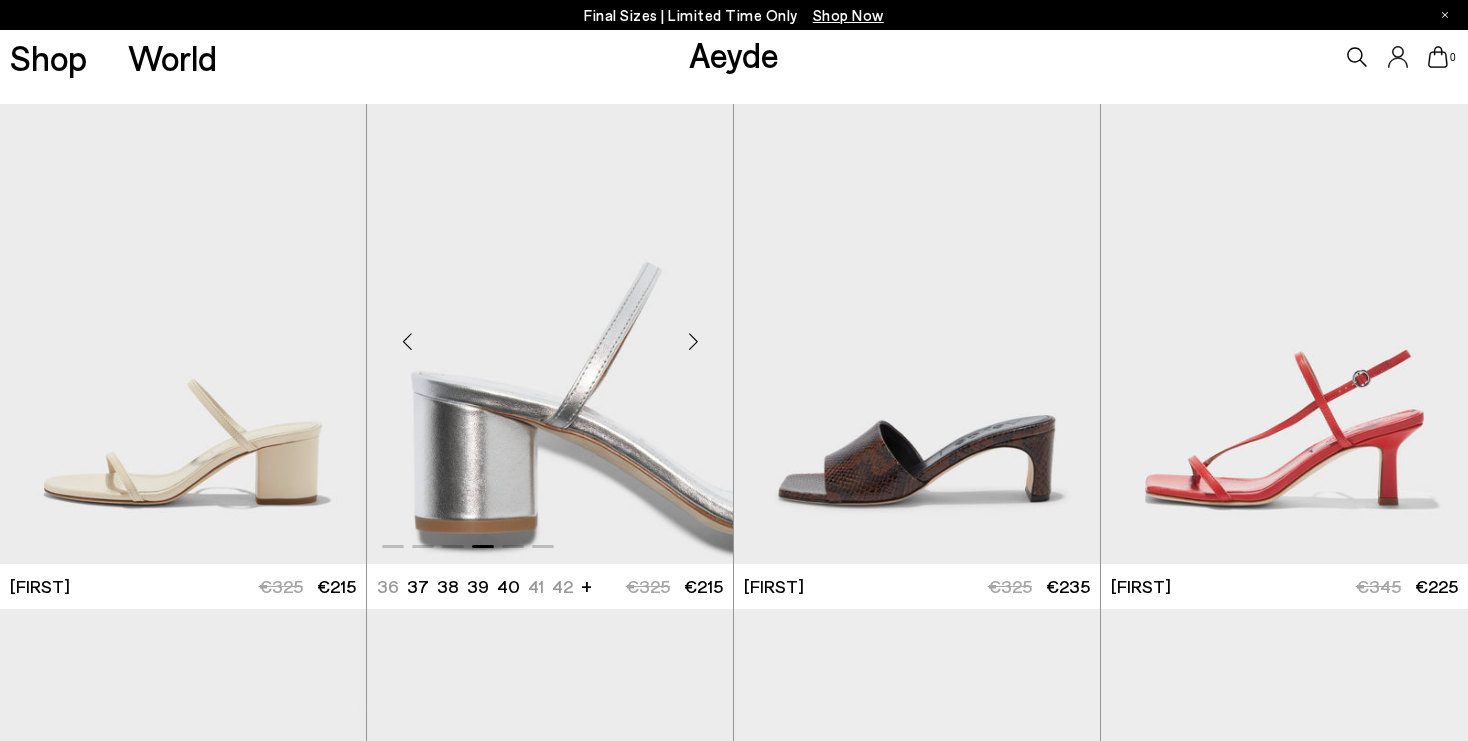 click at bounding box center (693, 342) 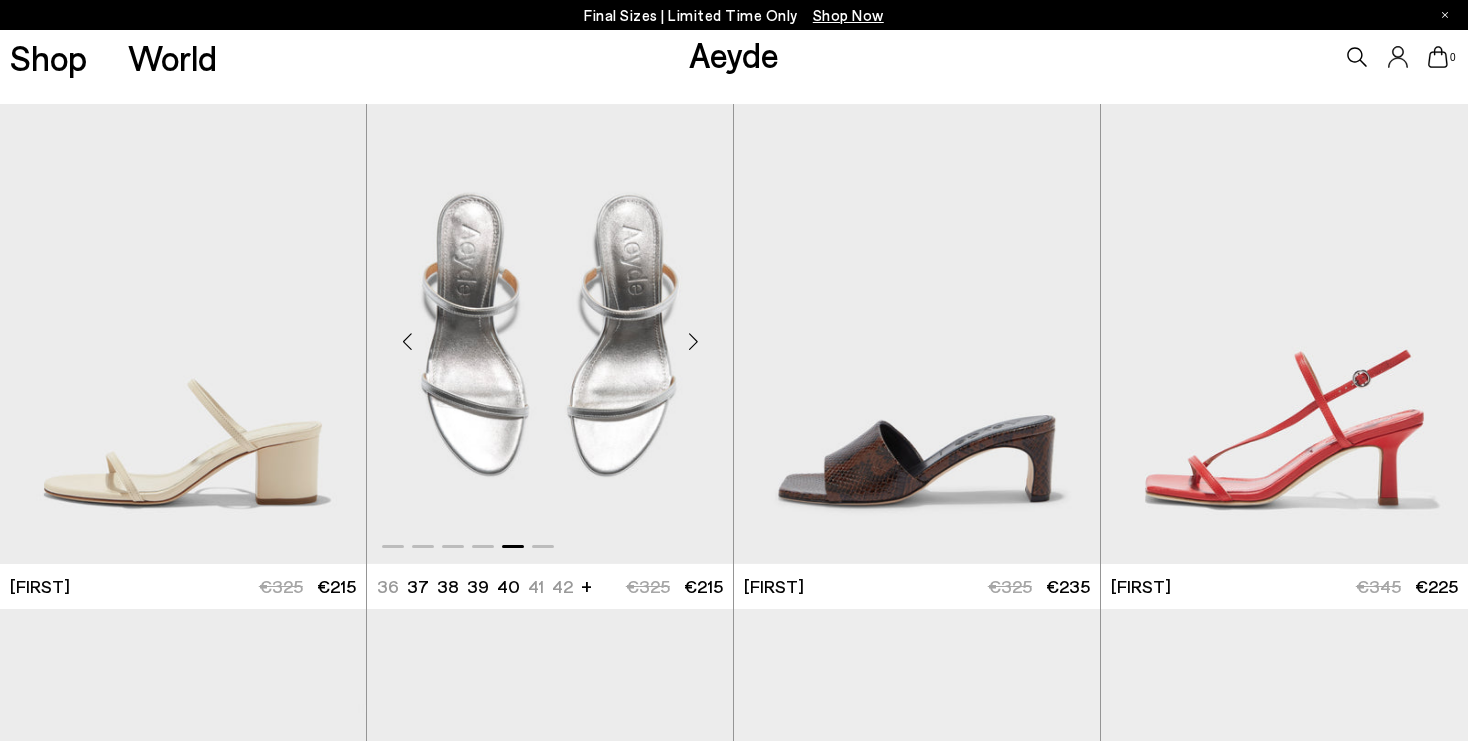 click at bounding box center [693, 342] 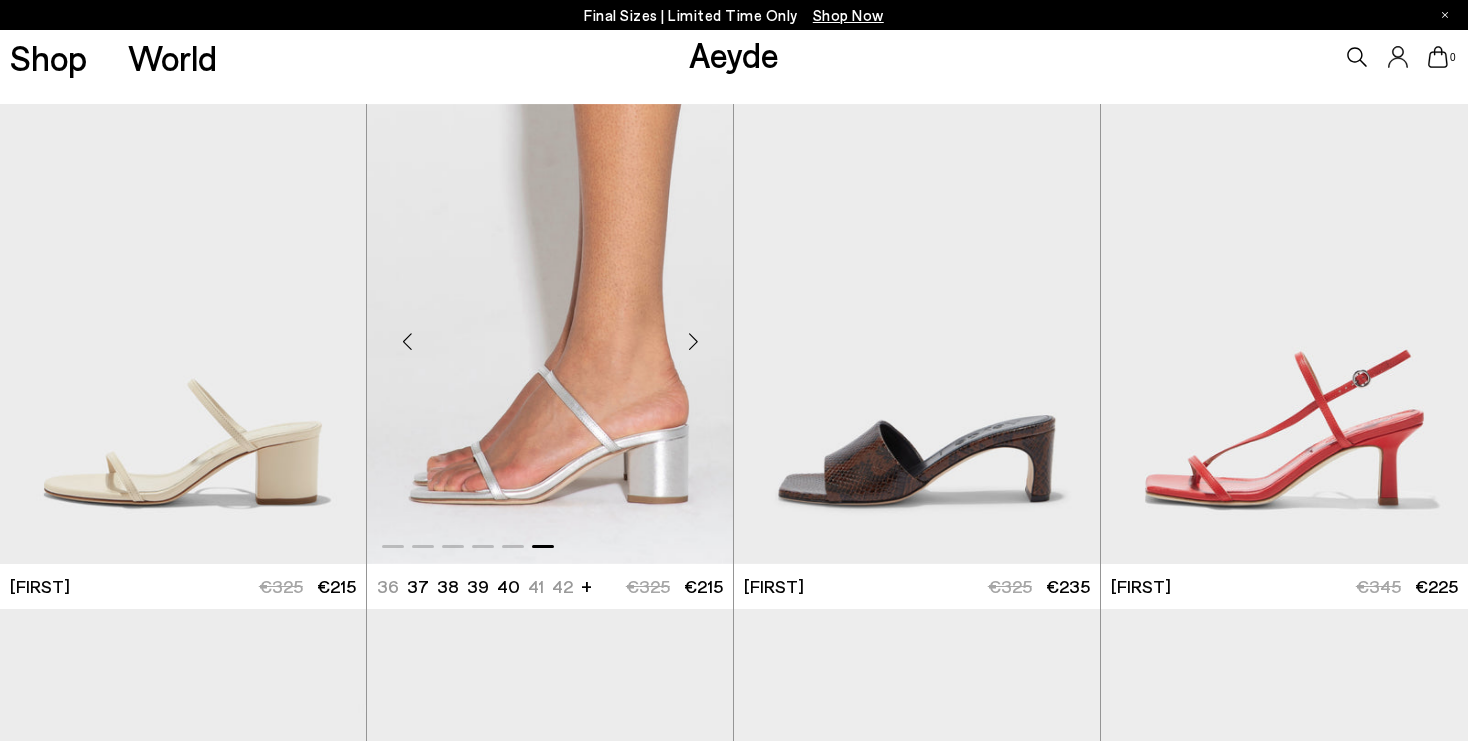 click at bounding box center (693, 342) 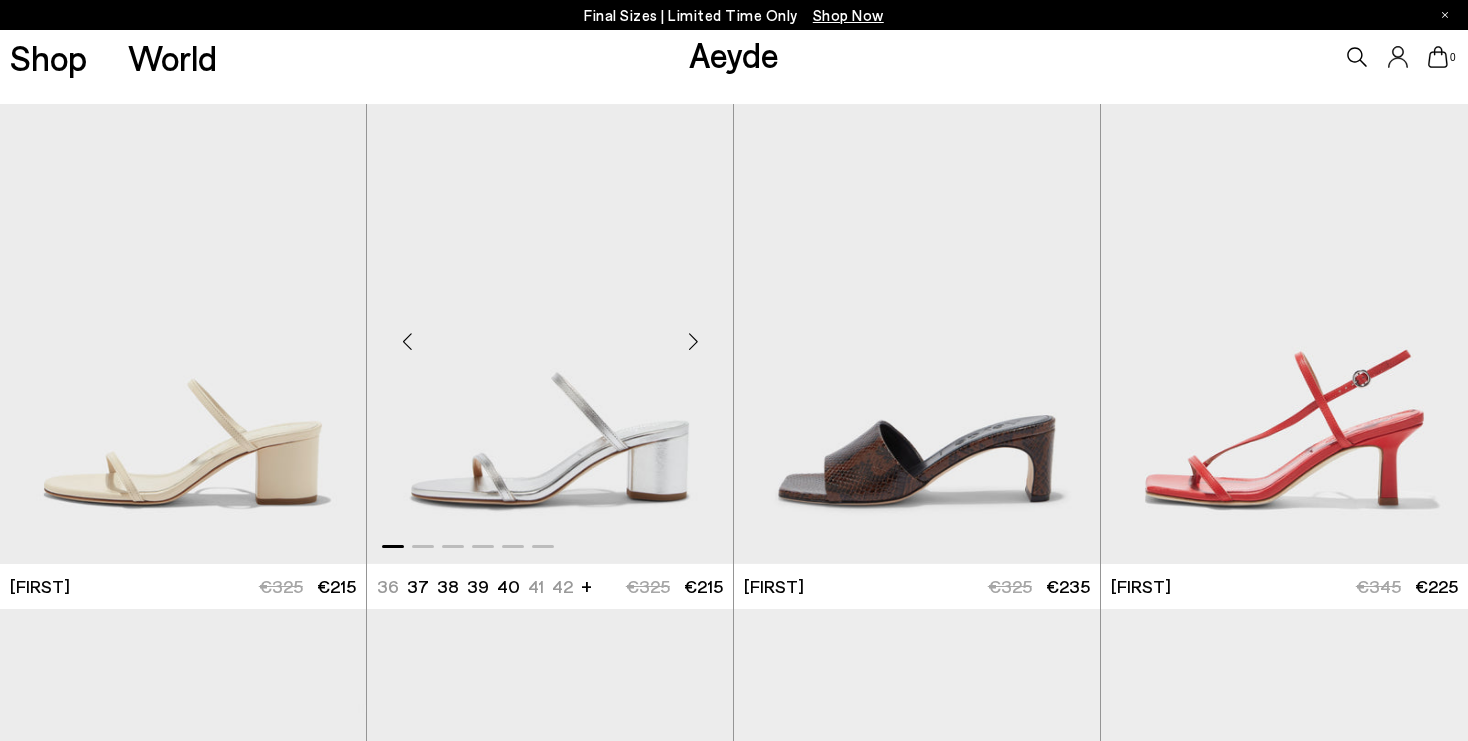click at bounding box center [693, 342] 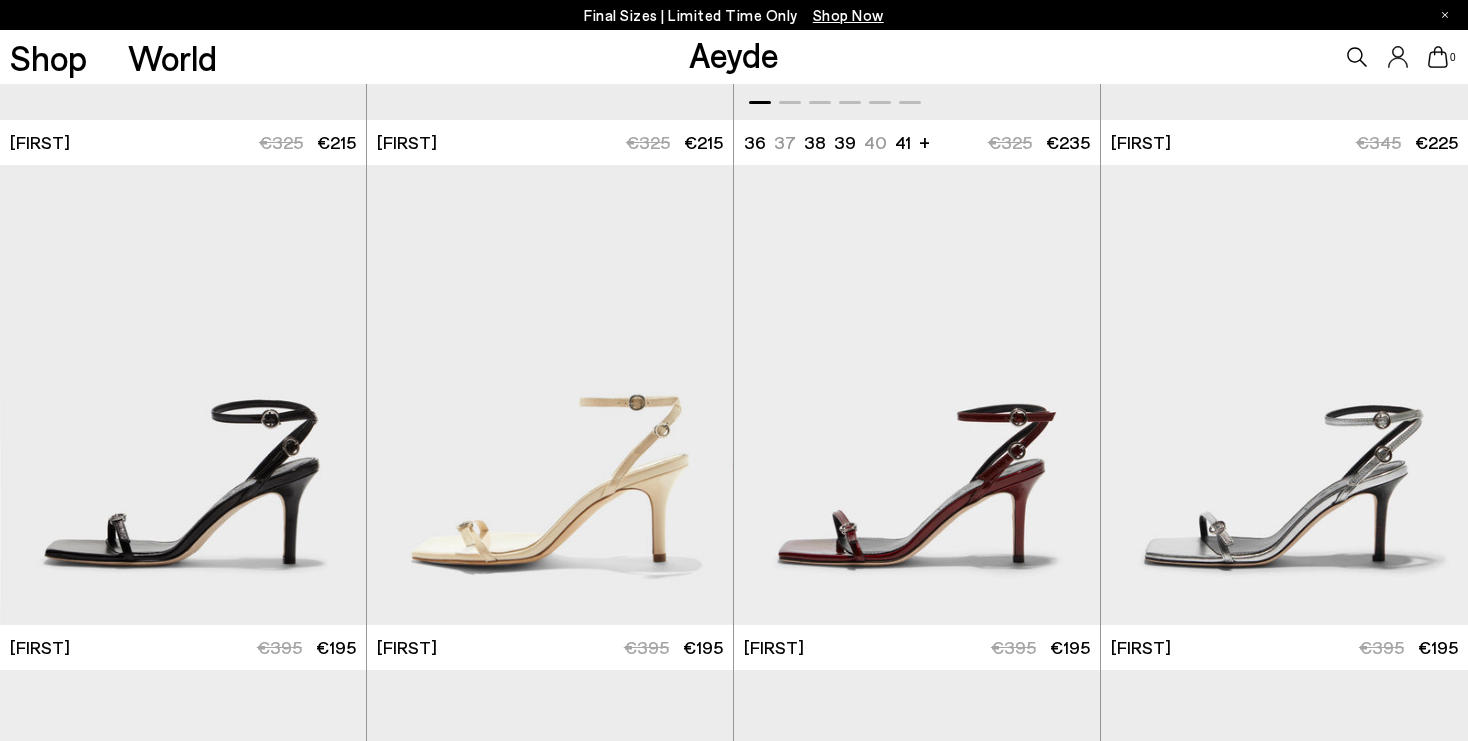 scroll, scrollTop: 920, scrollLeft: 0, axis: vertical 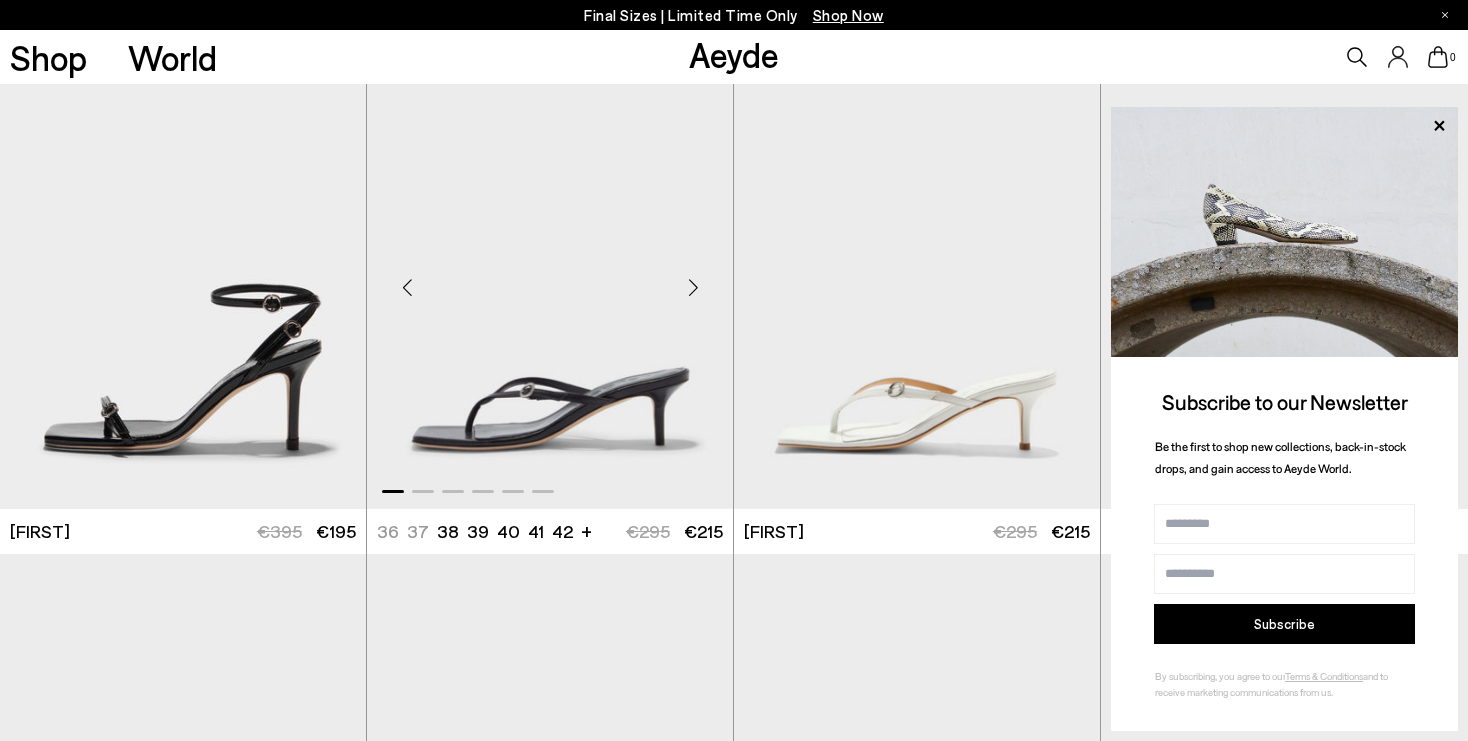 click at bounding box center [693, 287] 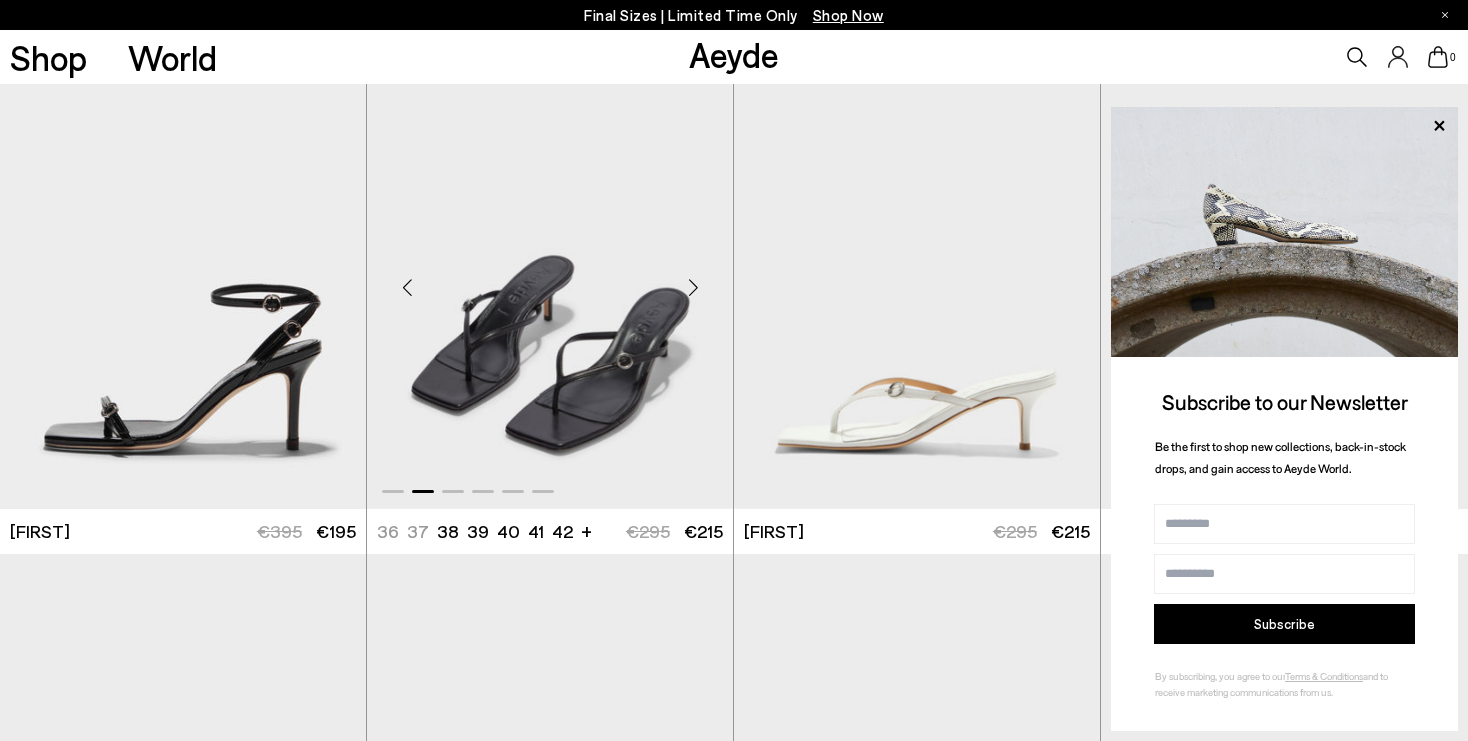 click at bounding box center (693, 287) 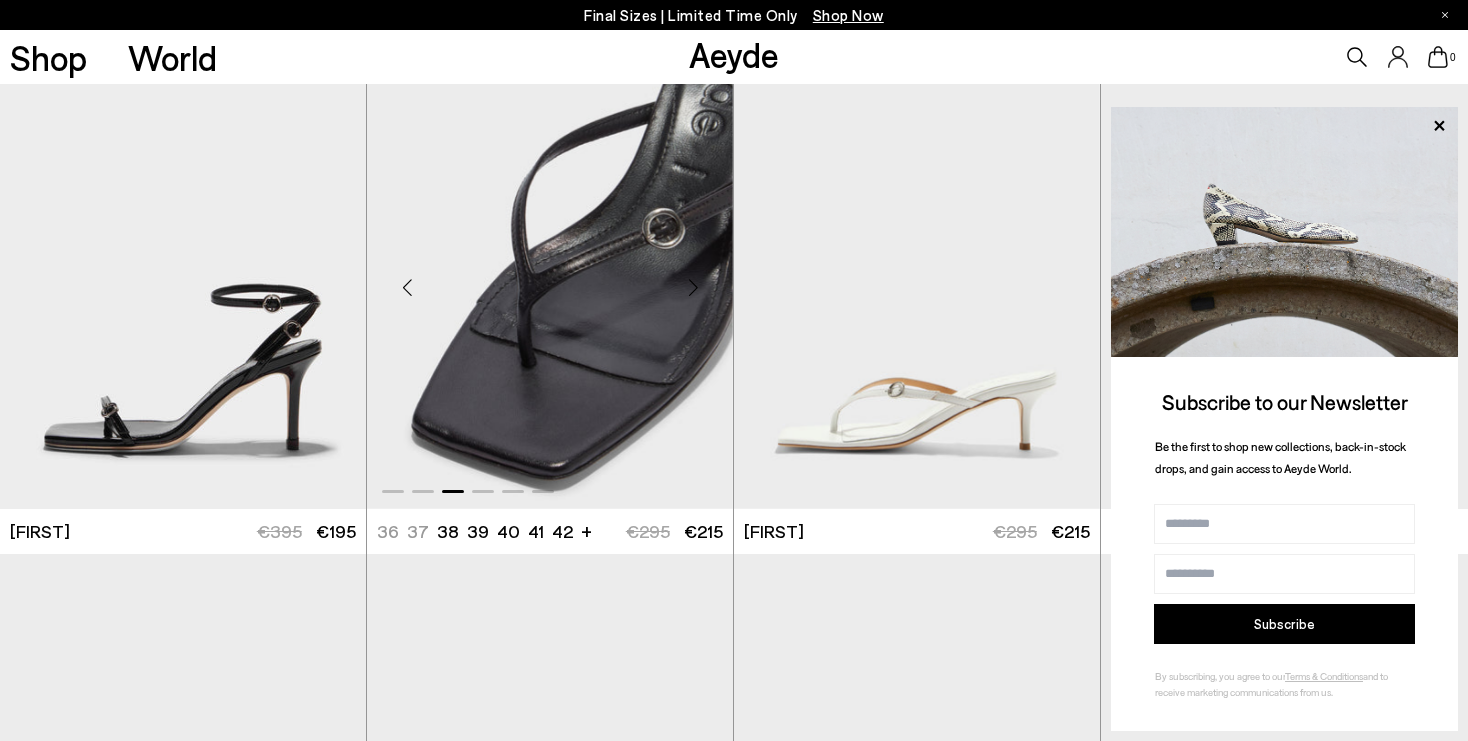 click at bounding box center [693, 287] 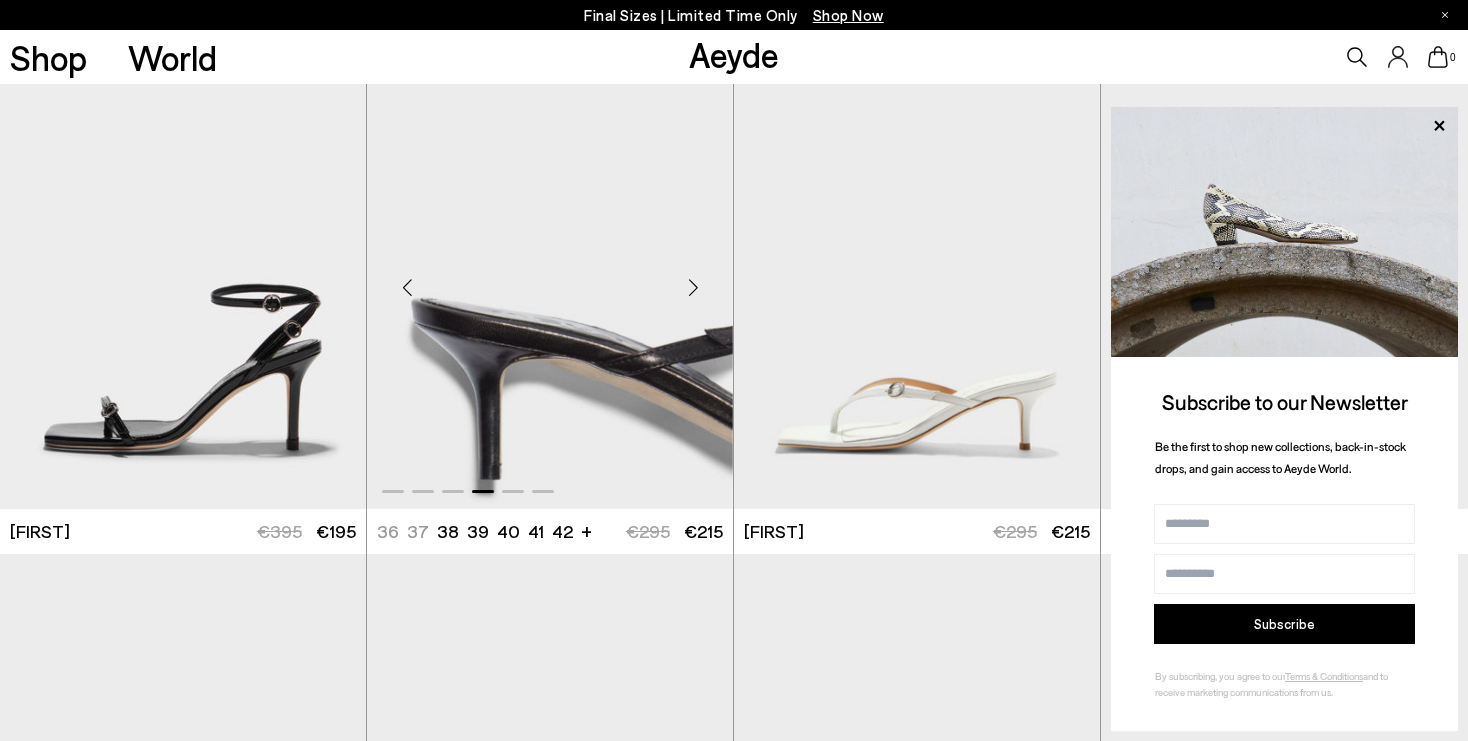 click at bounding box center (693, 287) 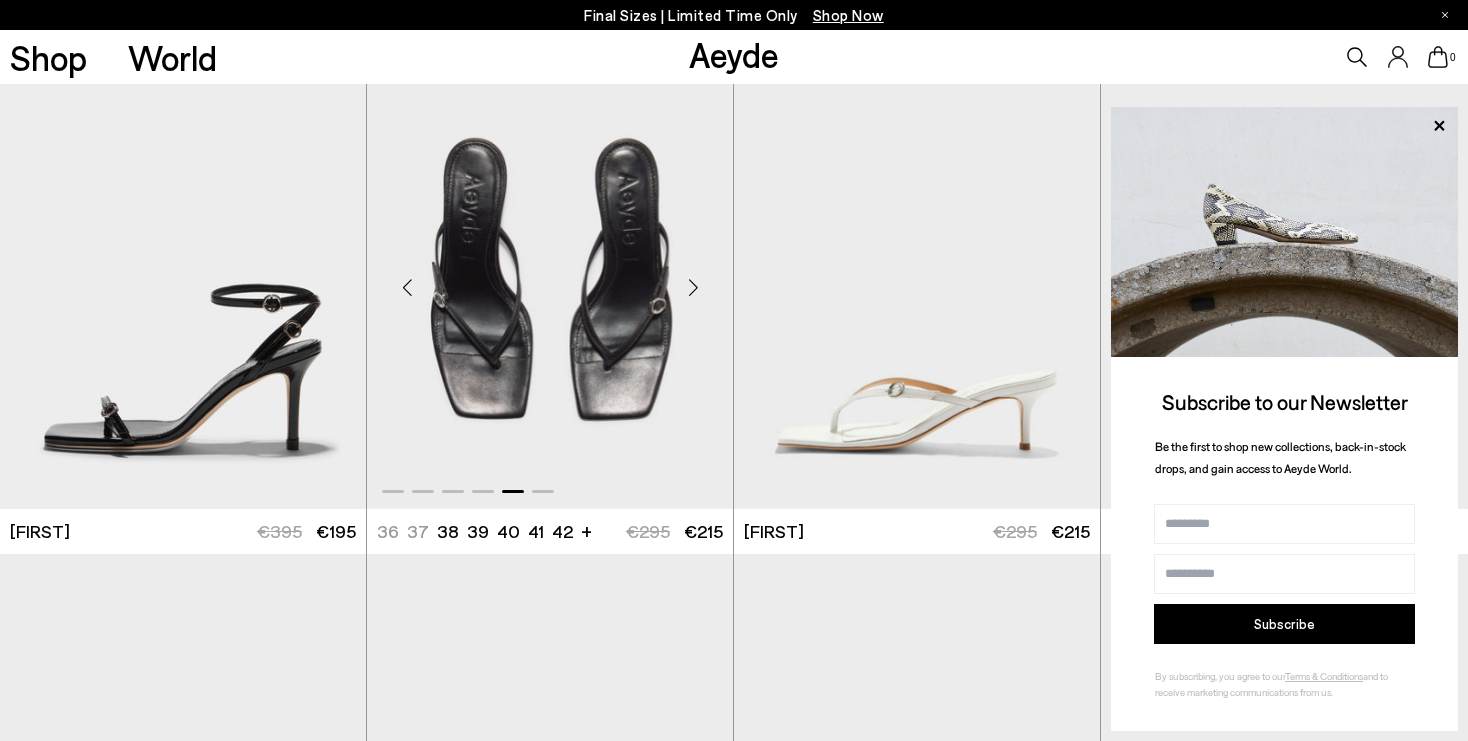 click at bounding box center (693, 287) 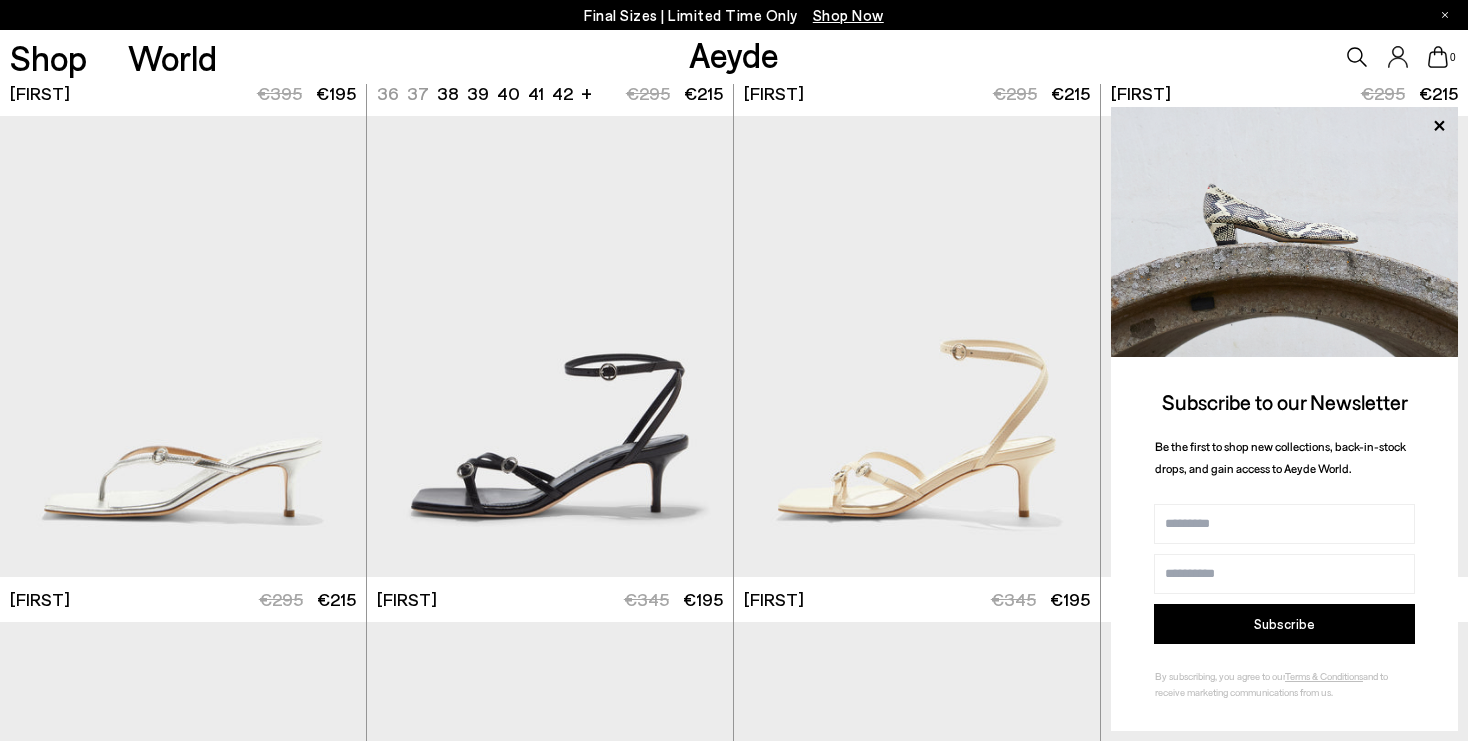 scroll, scrollTop: 1978, scrollLeft: 0, axis: vertical 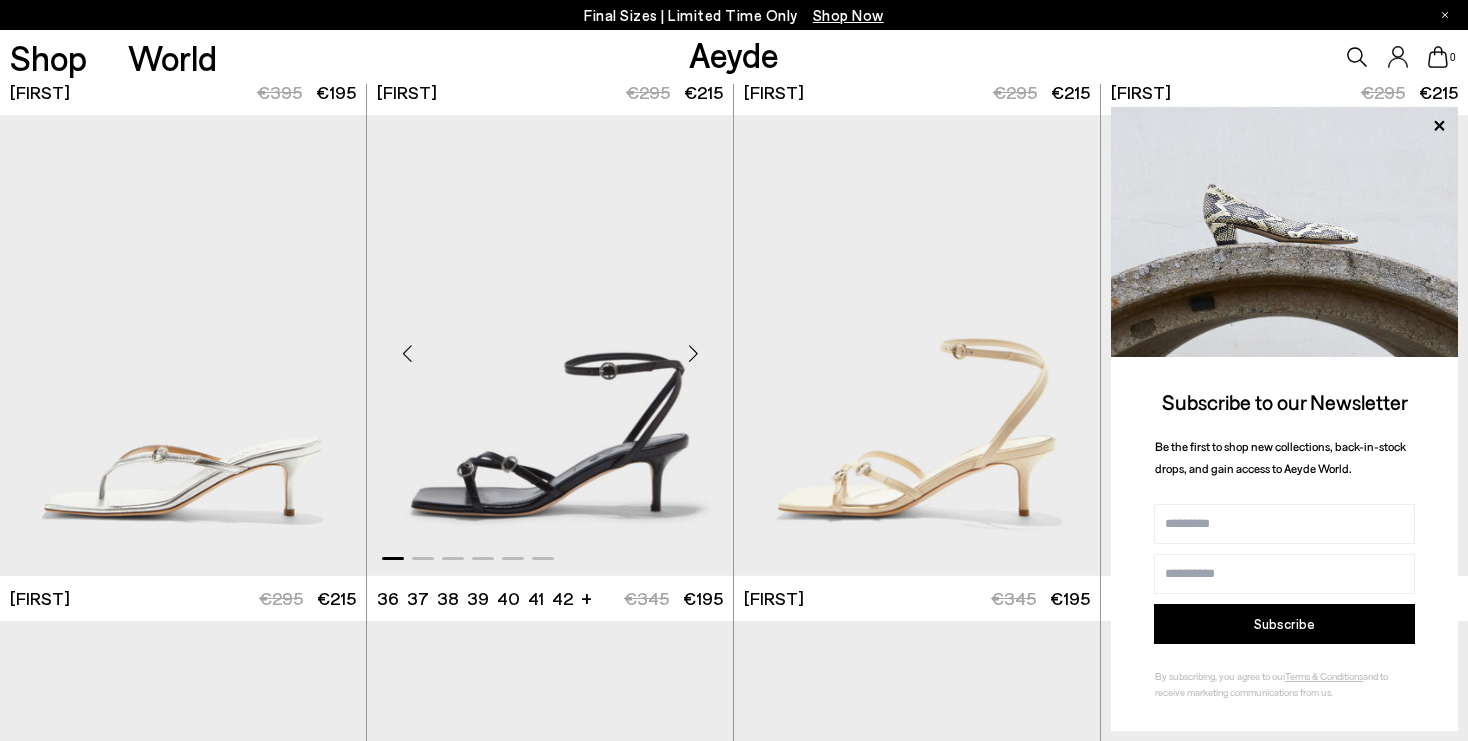 click at bounding box center [693, 354] 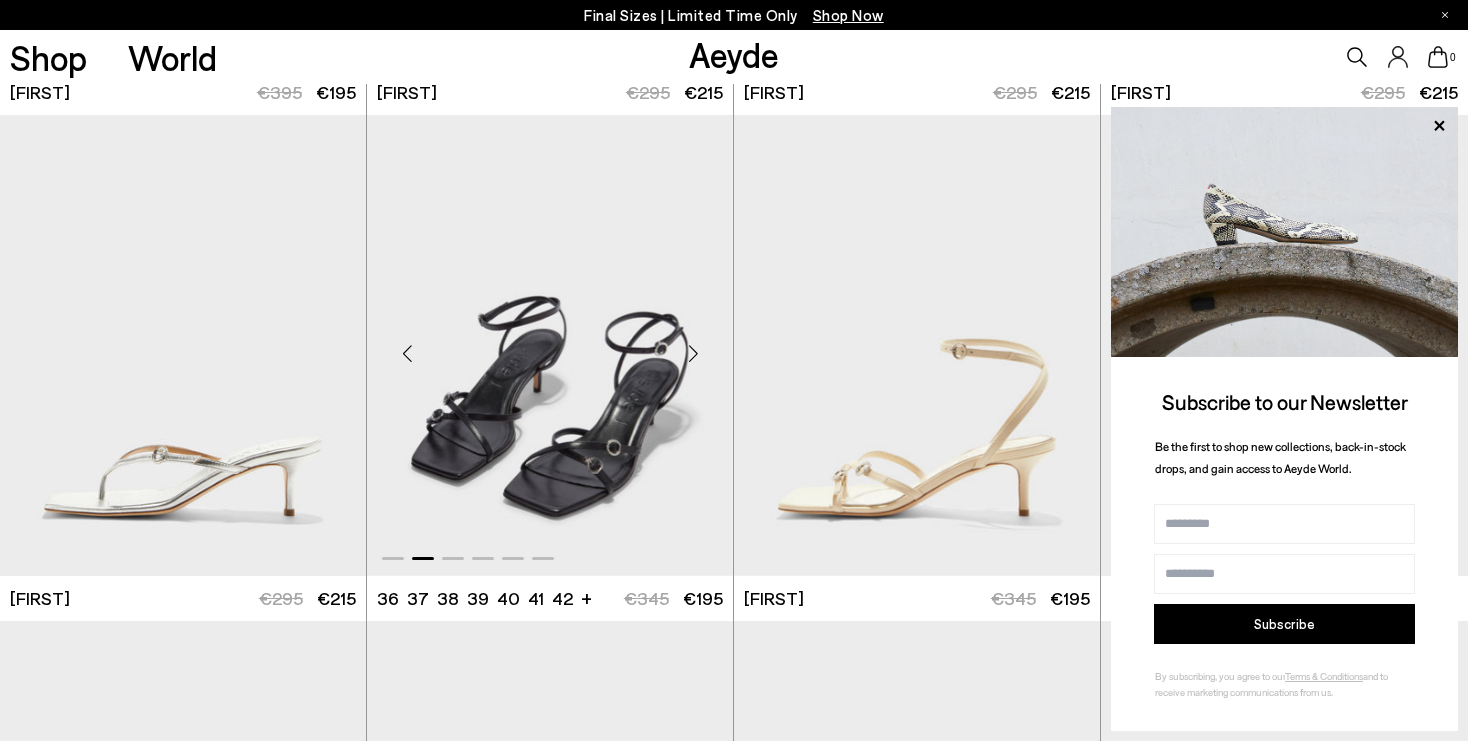 click at bounding box center (693, 354) 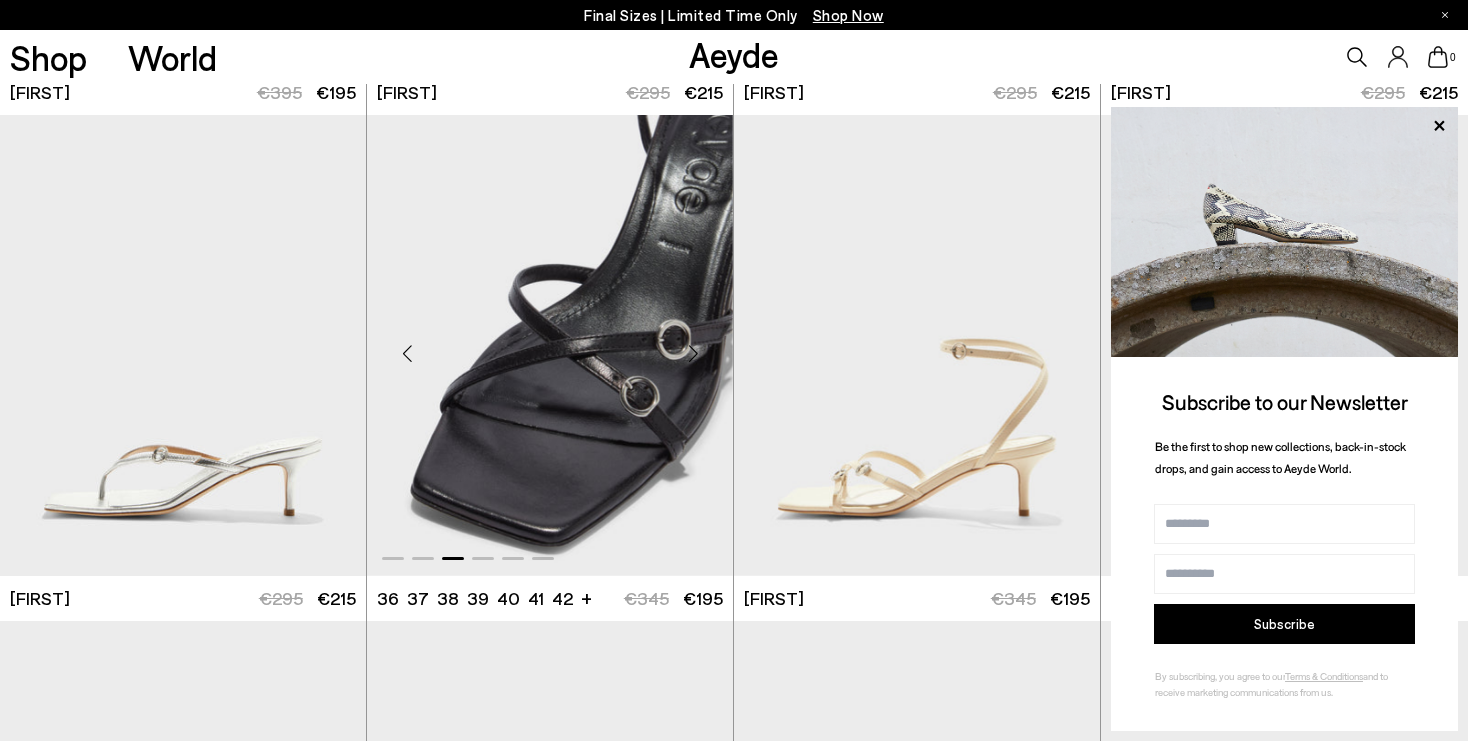 click at bounding box center [693, 354] 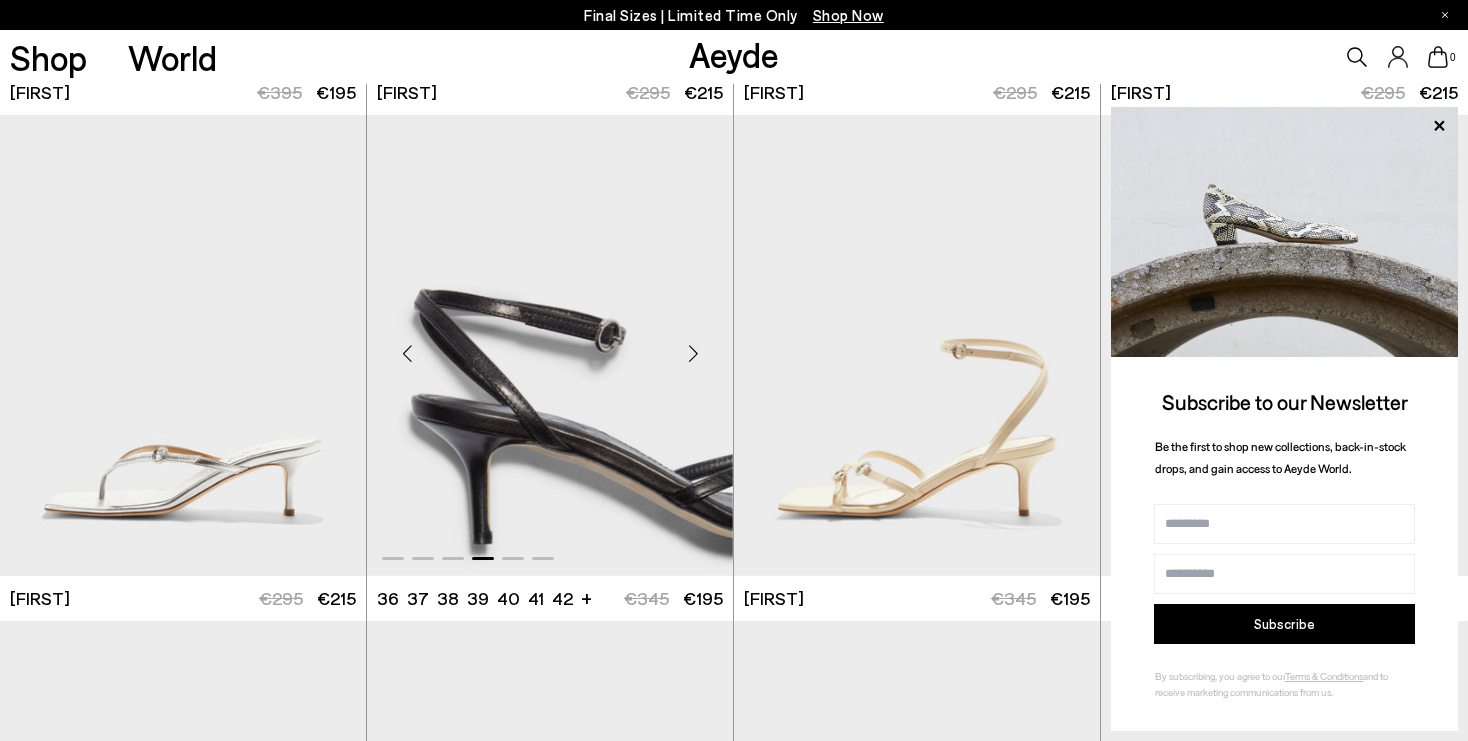 click at bounding box center (693, 354) 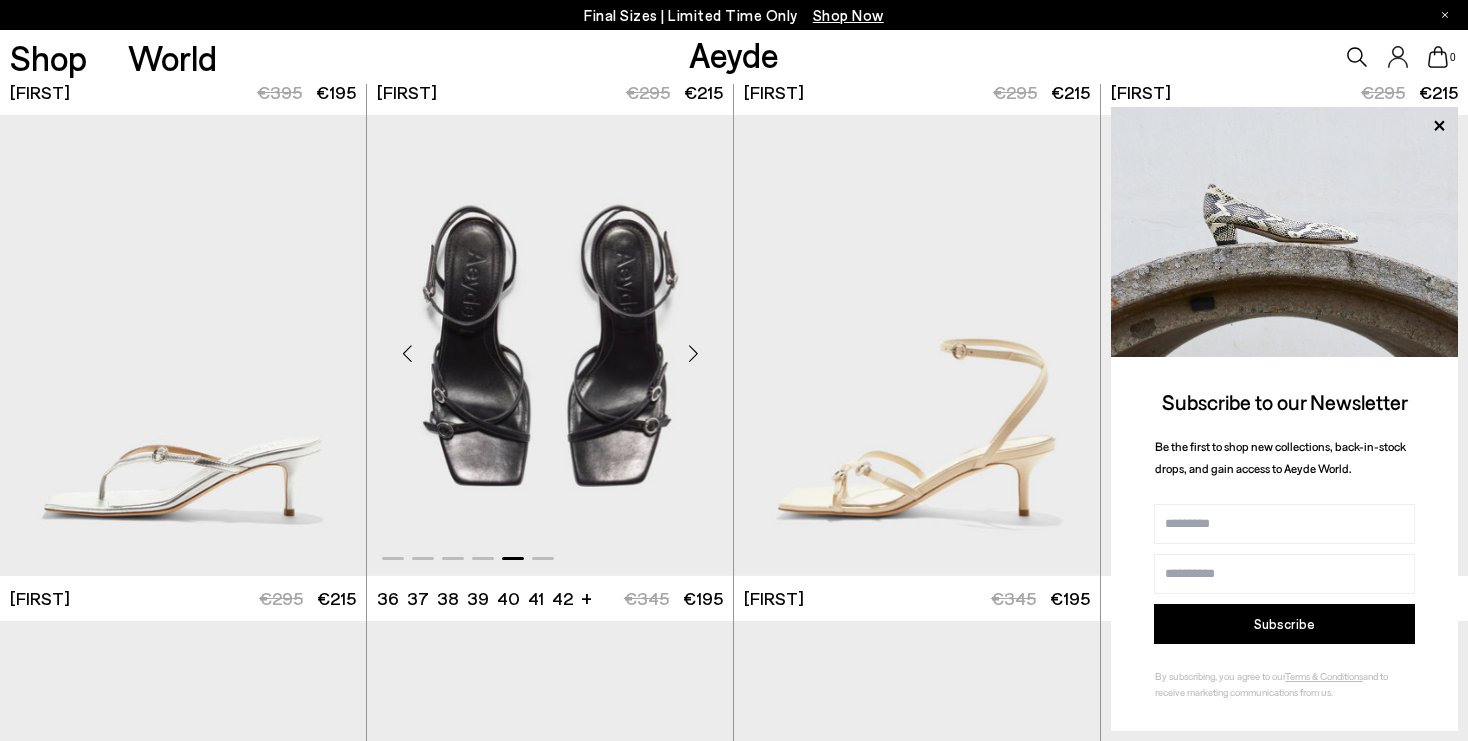 click at bounding box center [693, 354] 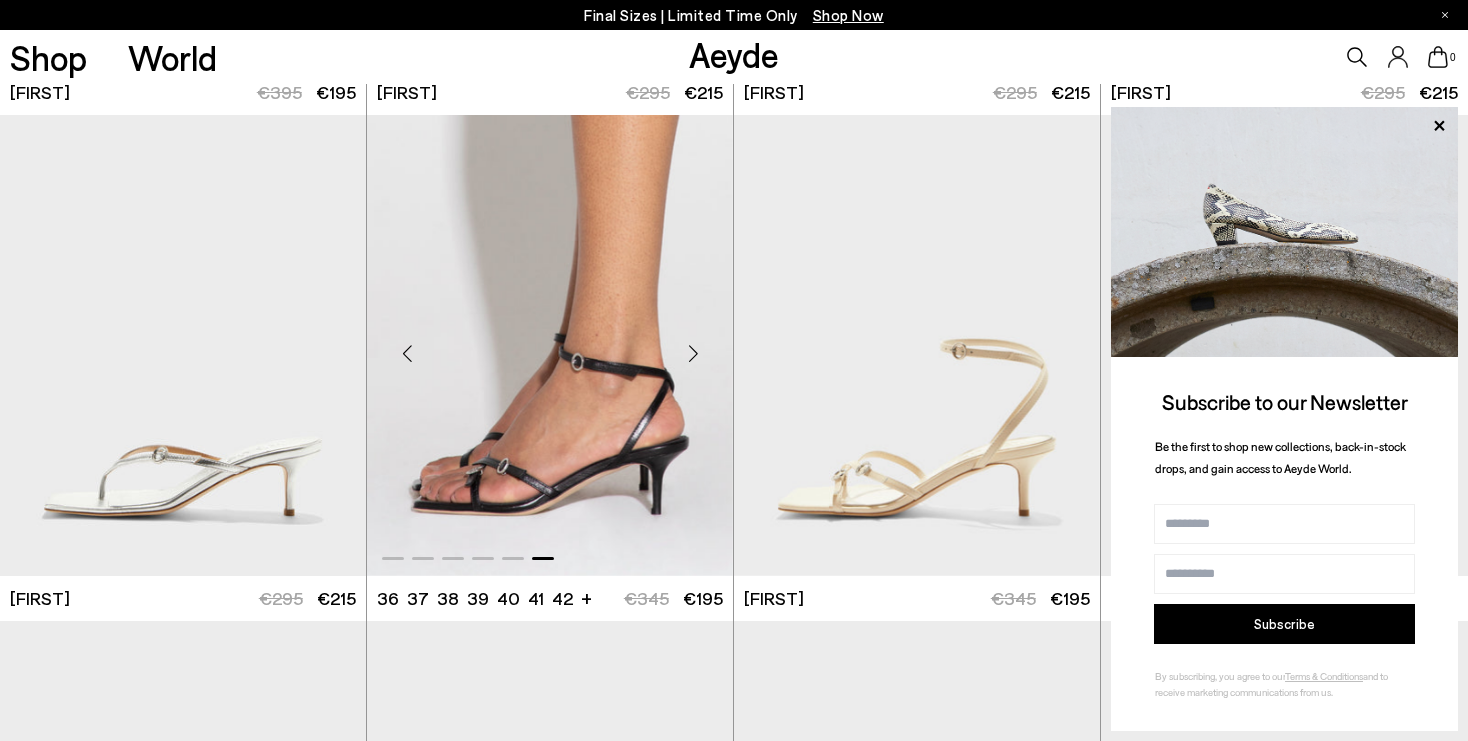 click at bounding box center (693, 354) 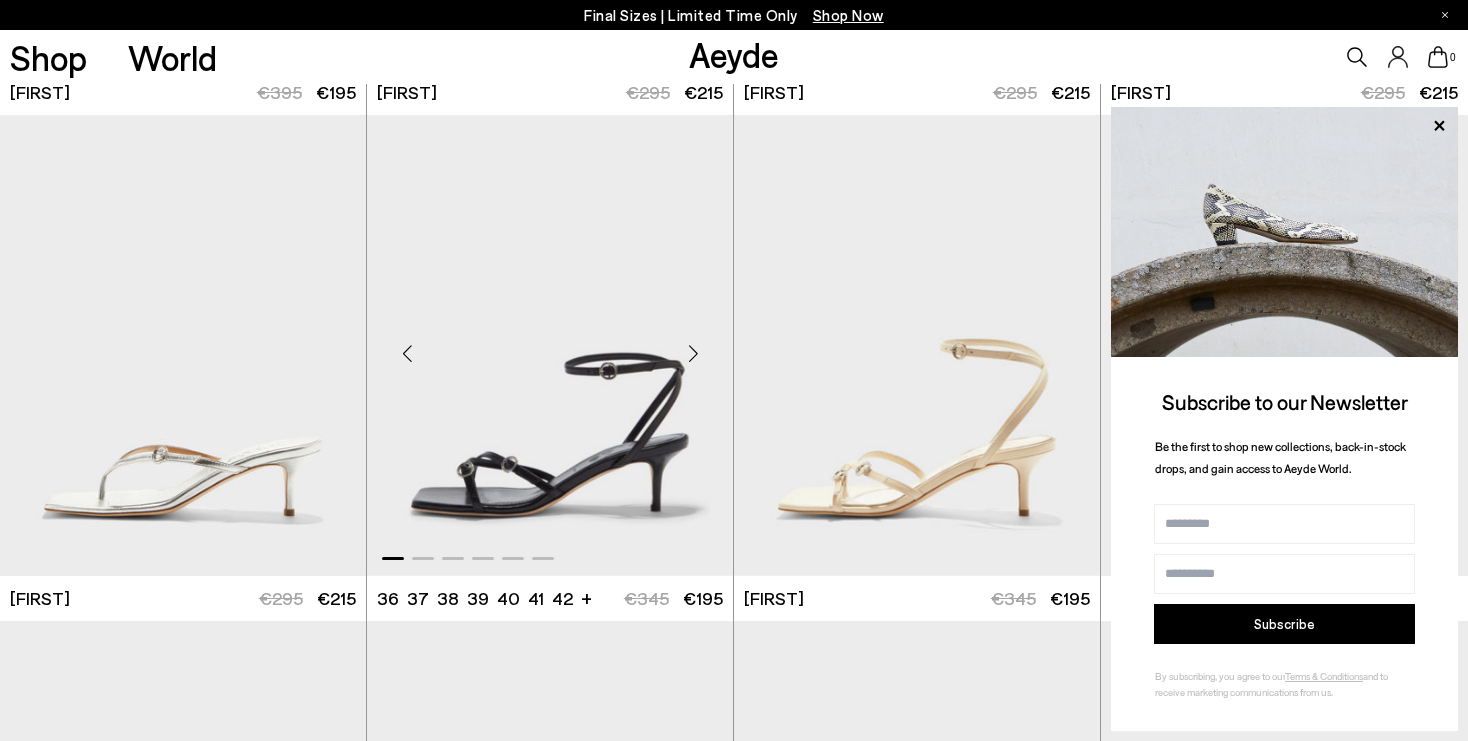click at bounding box center (407, 354) 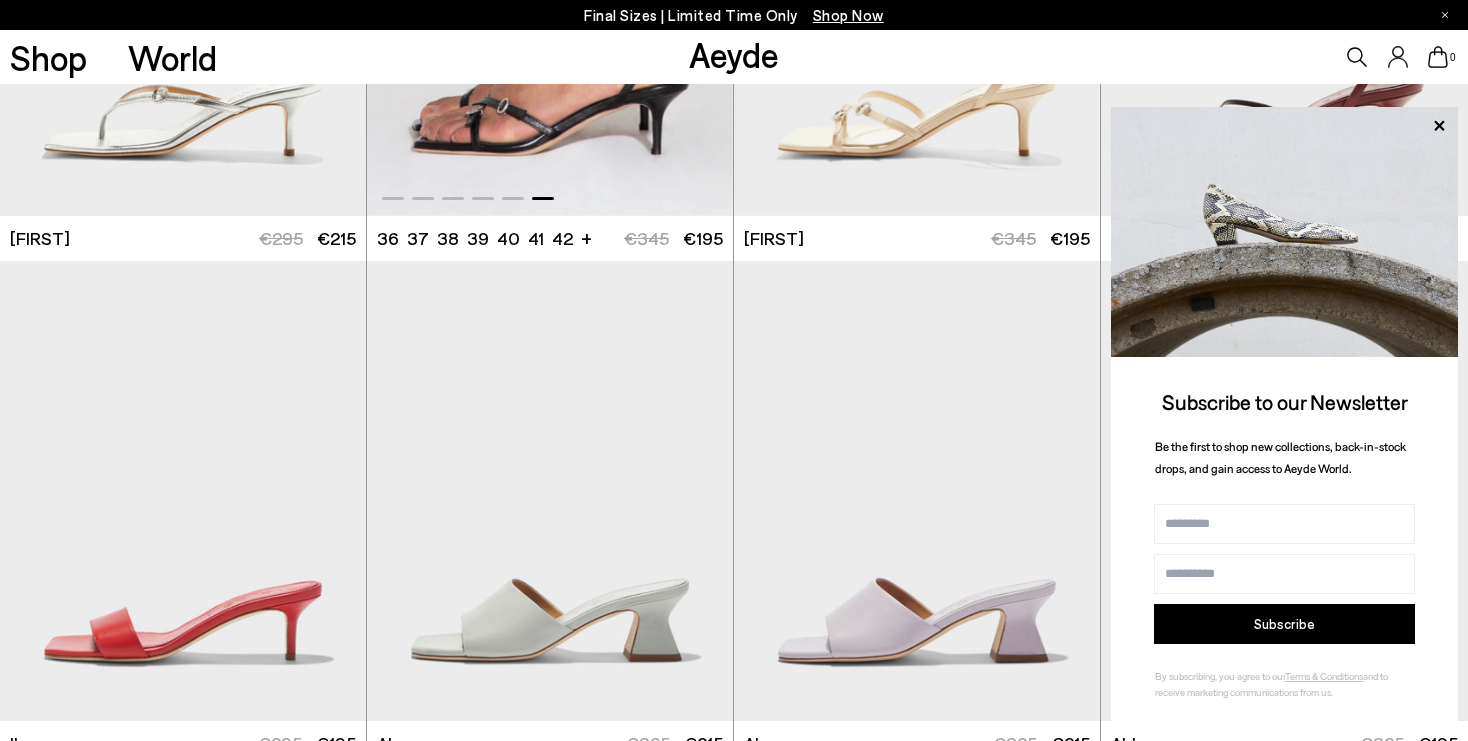 scroll, scrollTop: 2369, scrollLeft: 0, axis: vertical 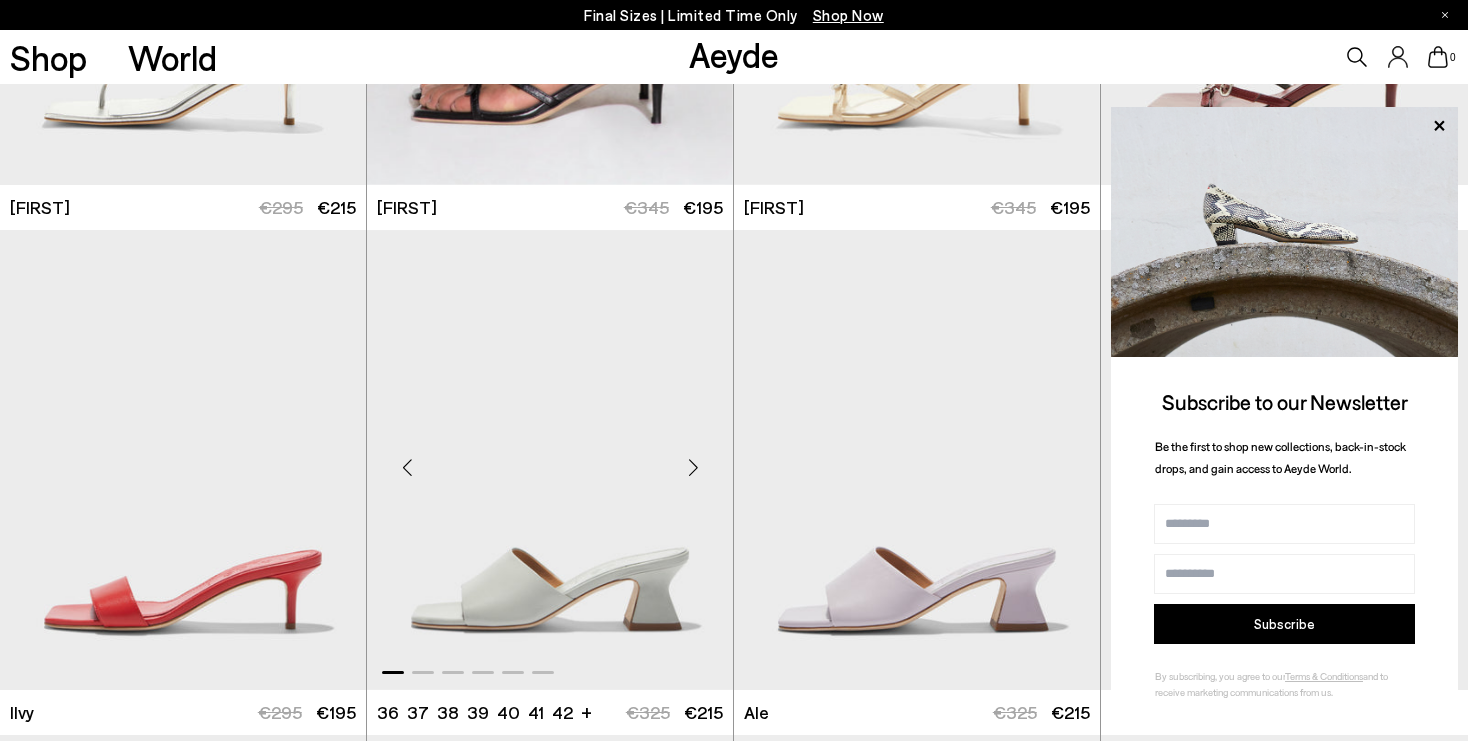 click at bounding box center [693, 468] 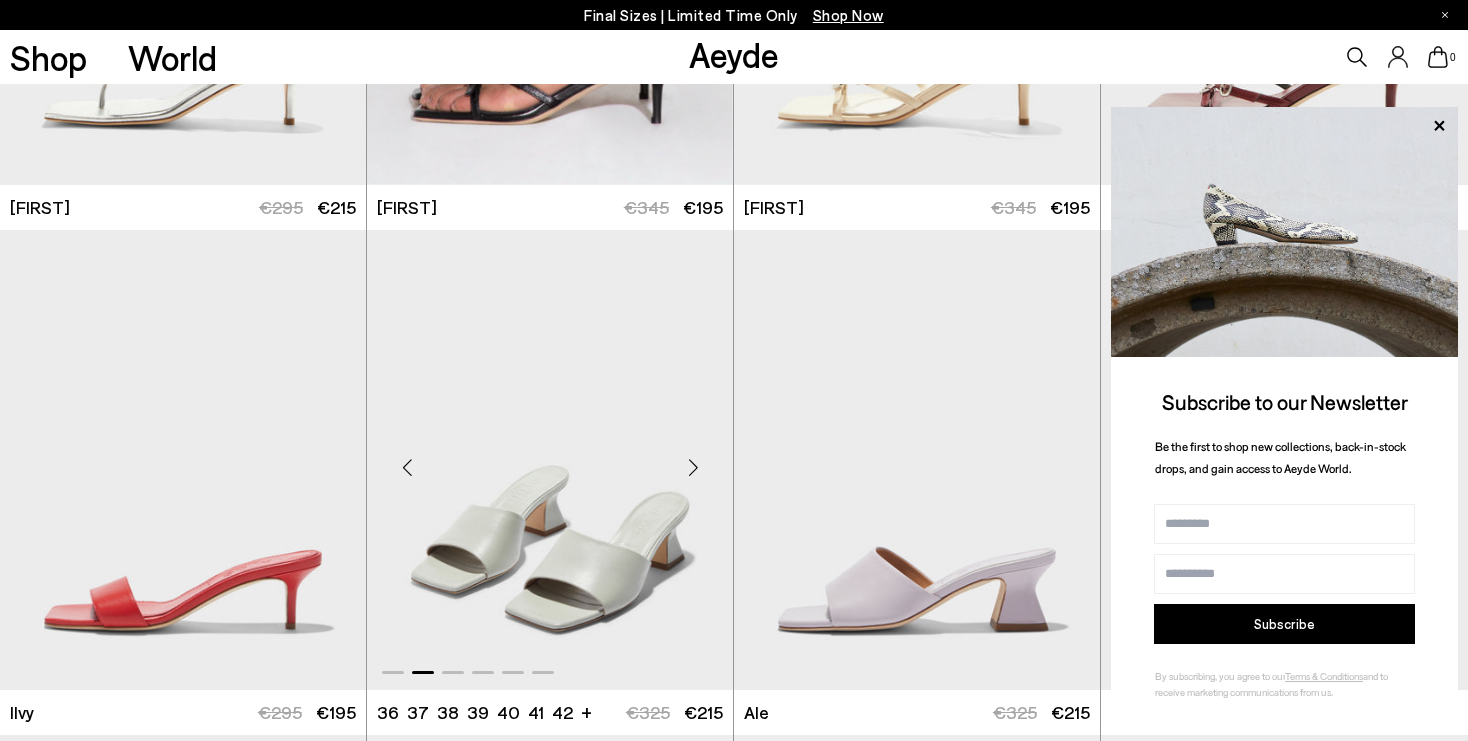 click at bounding box center [693, 468] 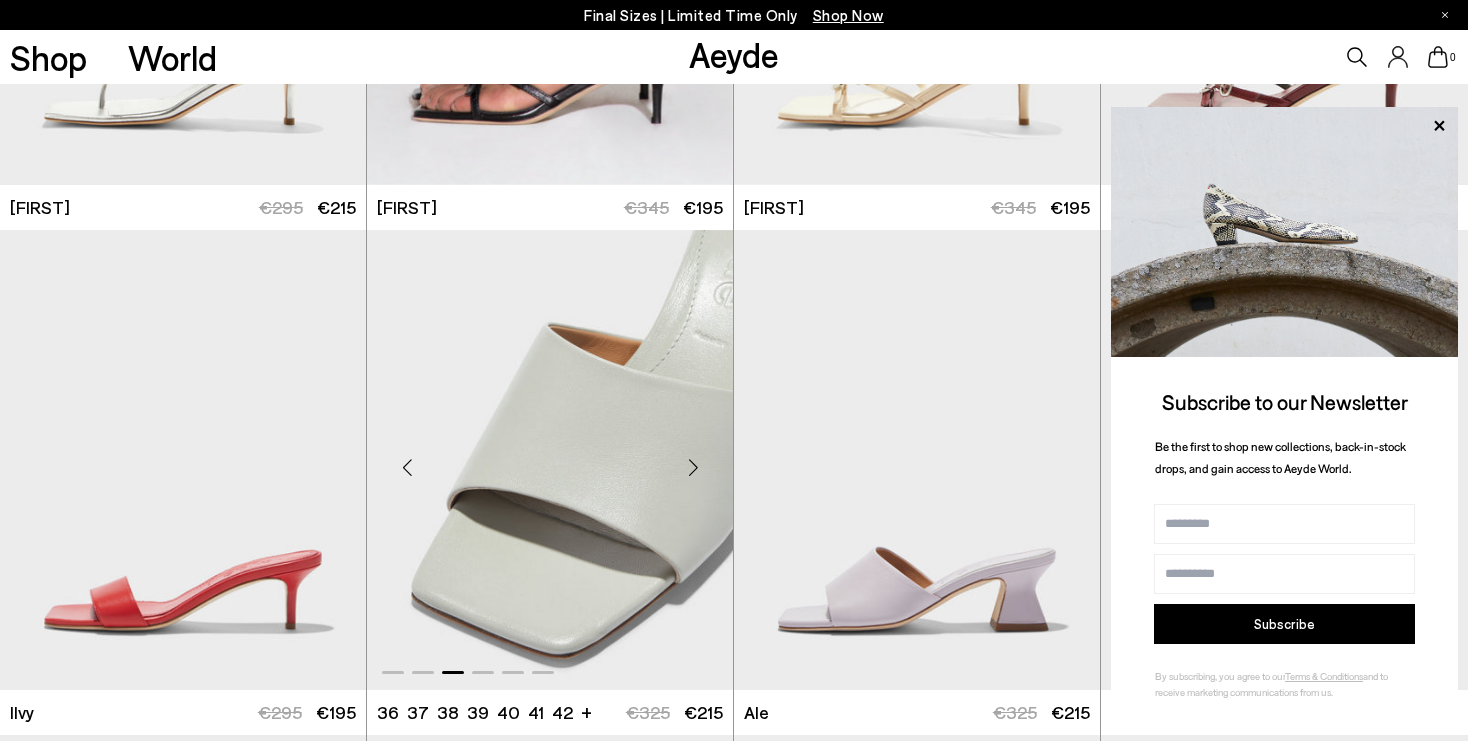click at bounding box center [693, 468] 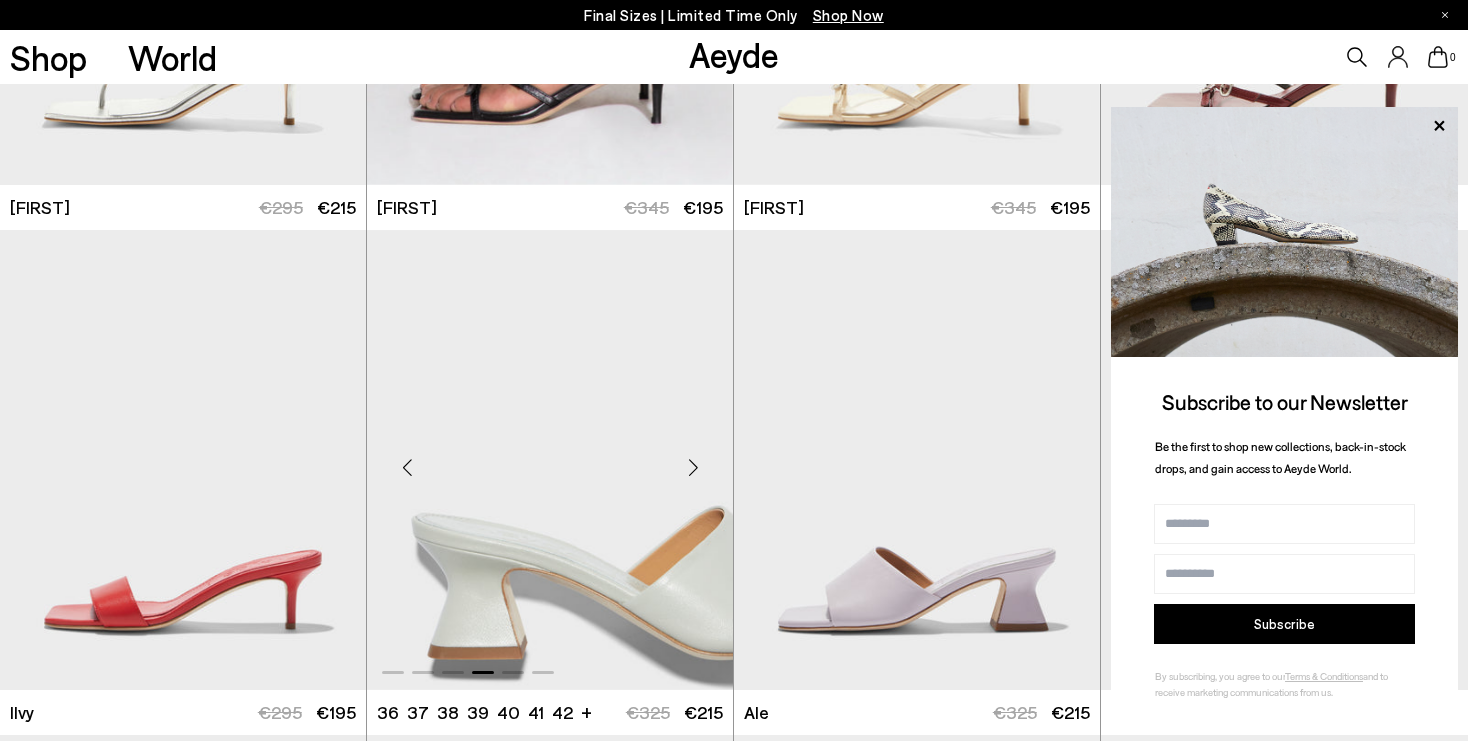 click at bounding box center [693, 468] 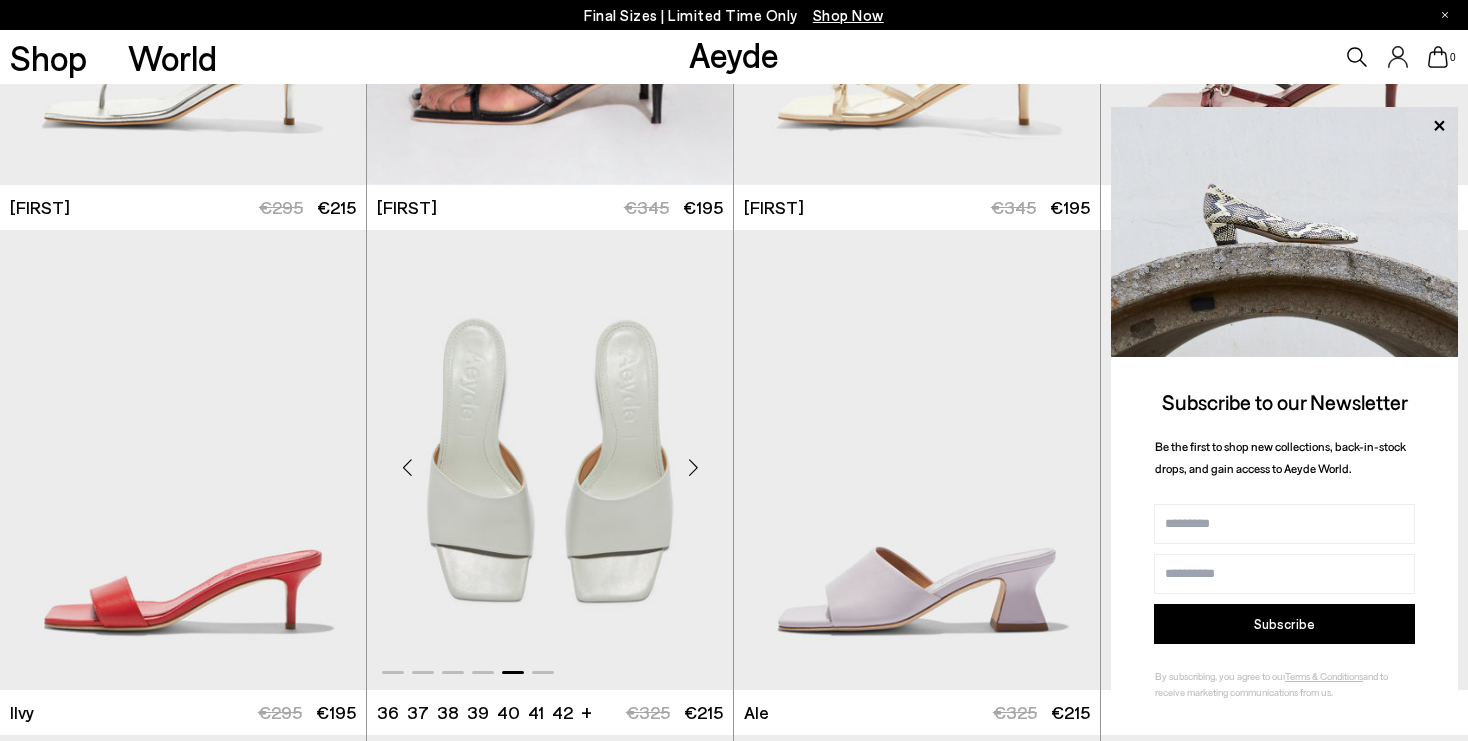 click at bounding box center [693, 468] 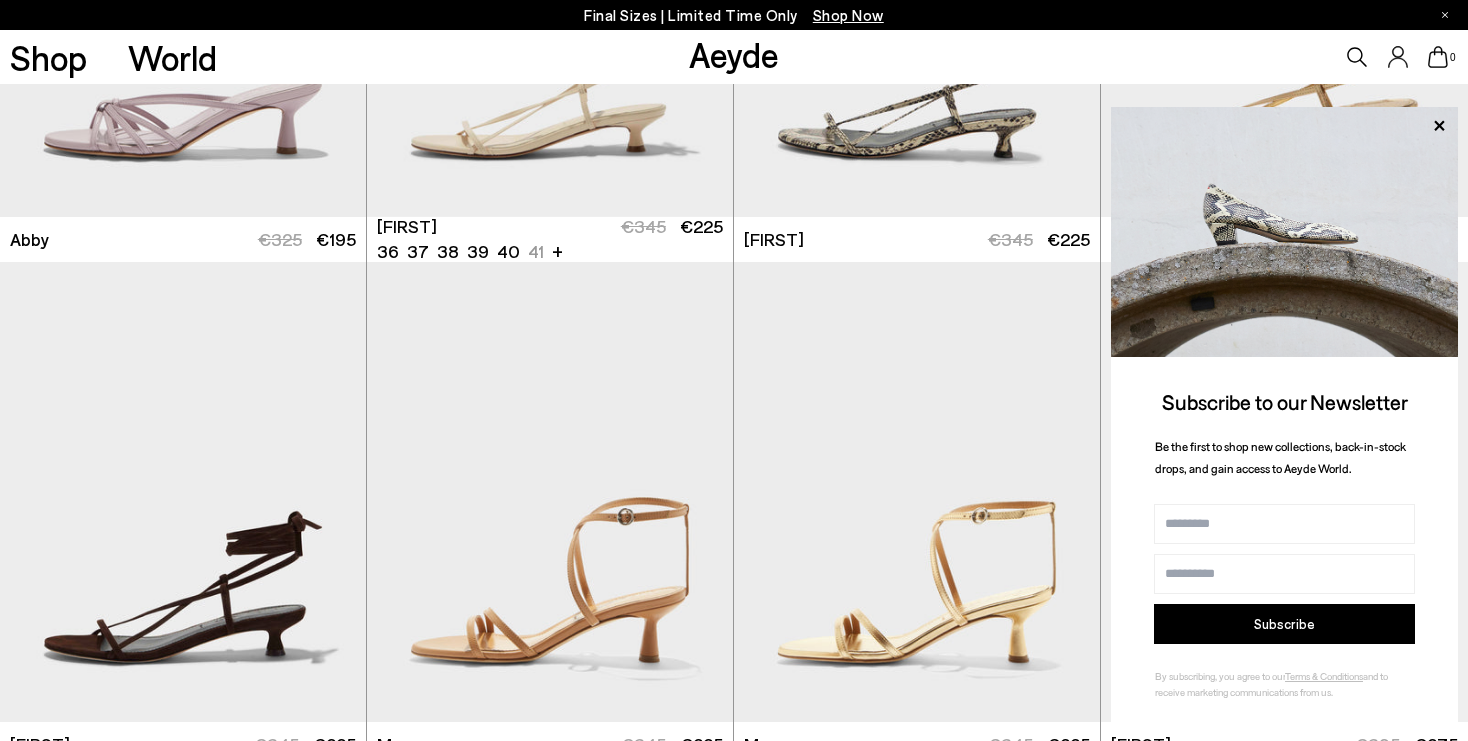 scroll, scrollTop: 3349, scrollLeft: 0, axis: vertical 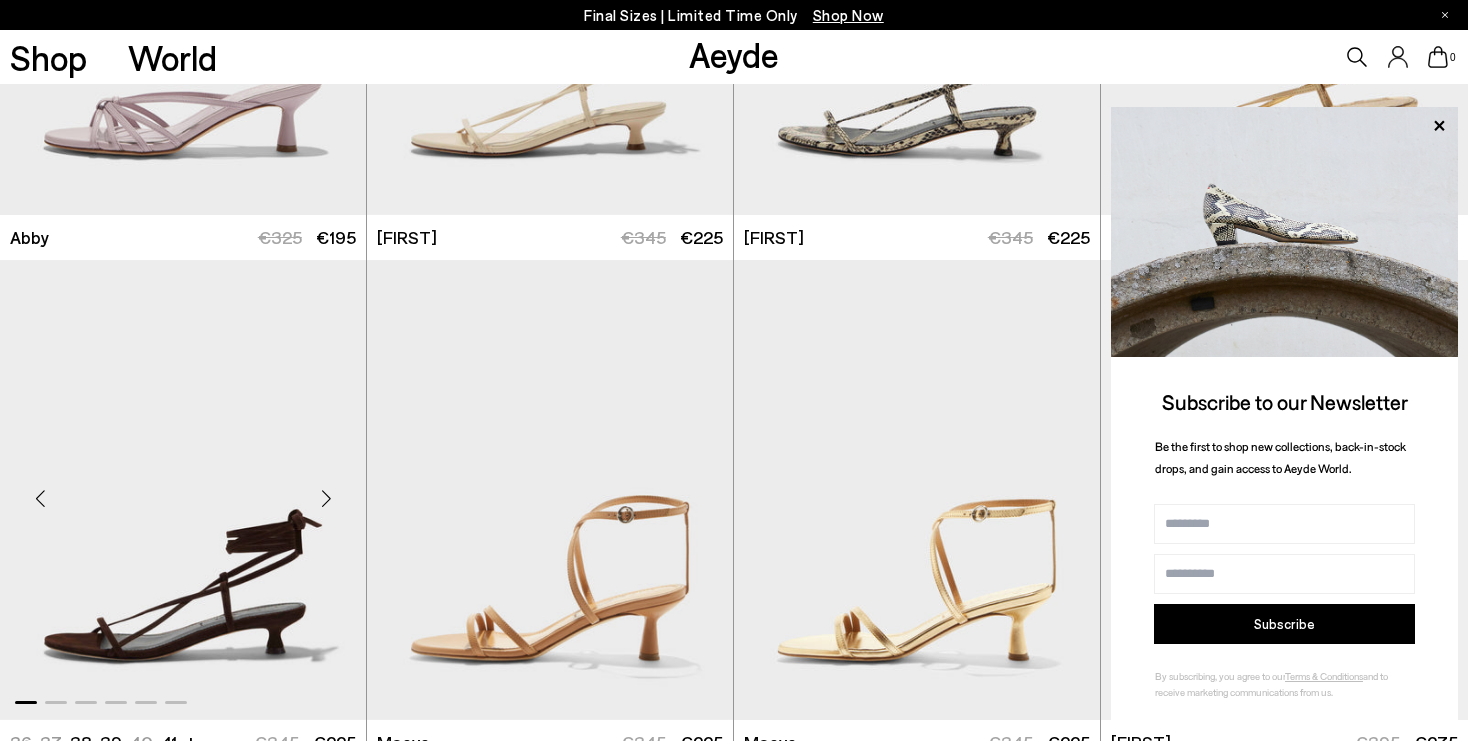 click at bounding box center (326, 498) 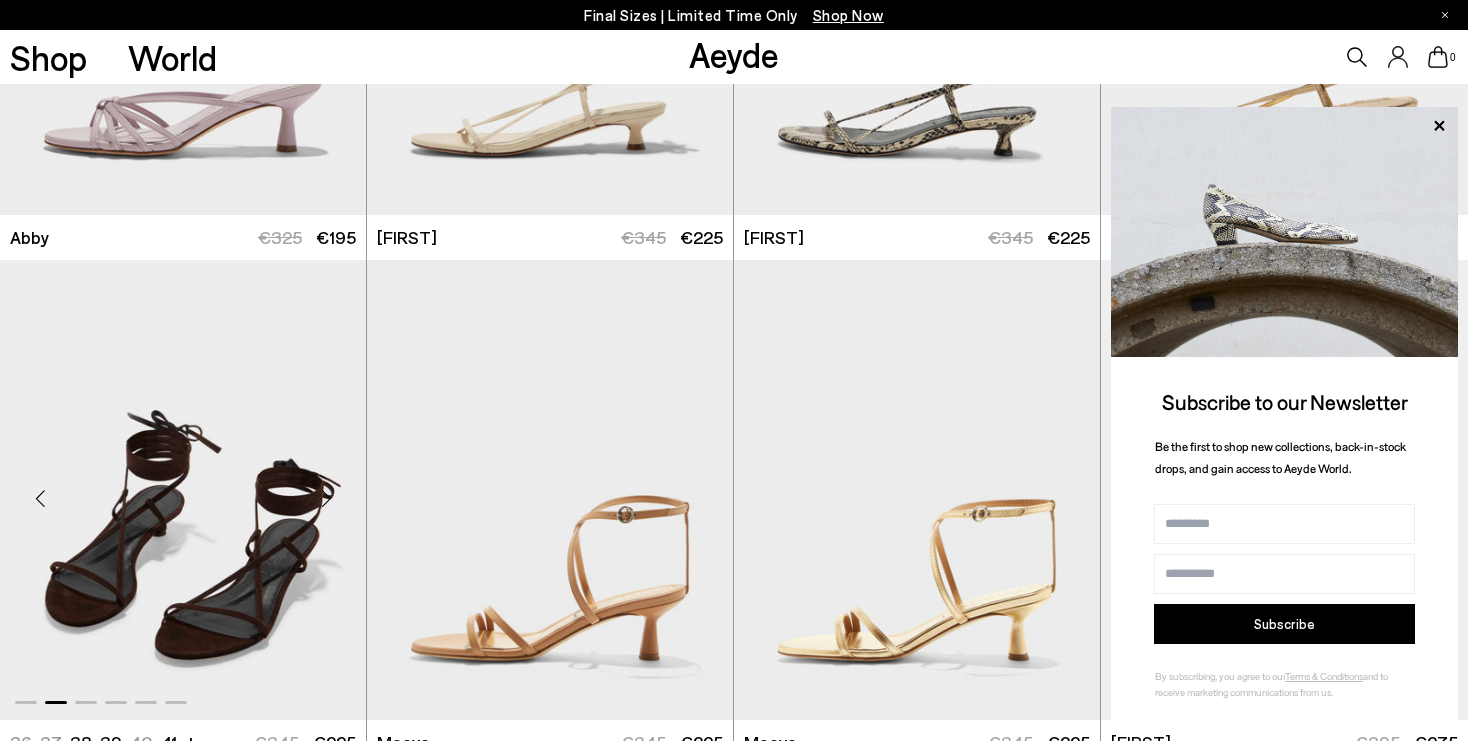click at bounding box center [326, 498] 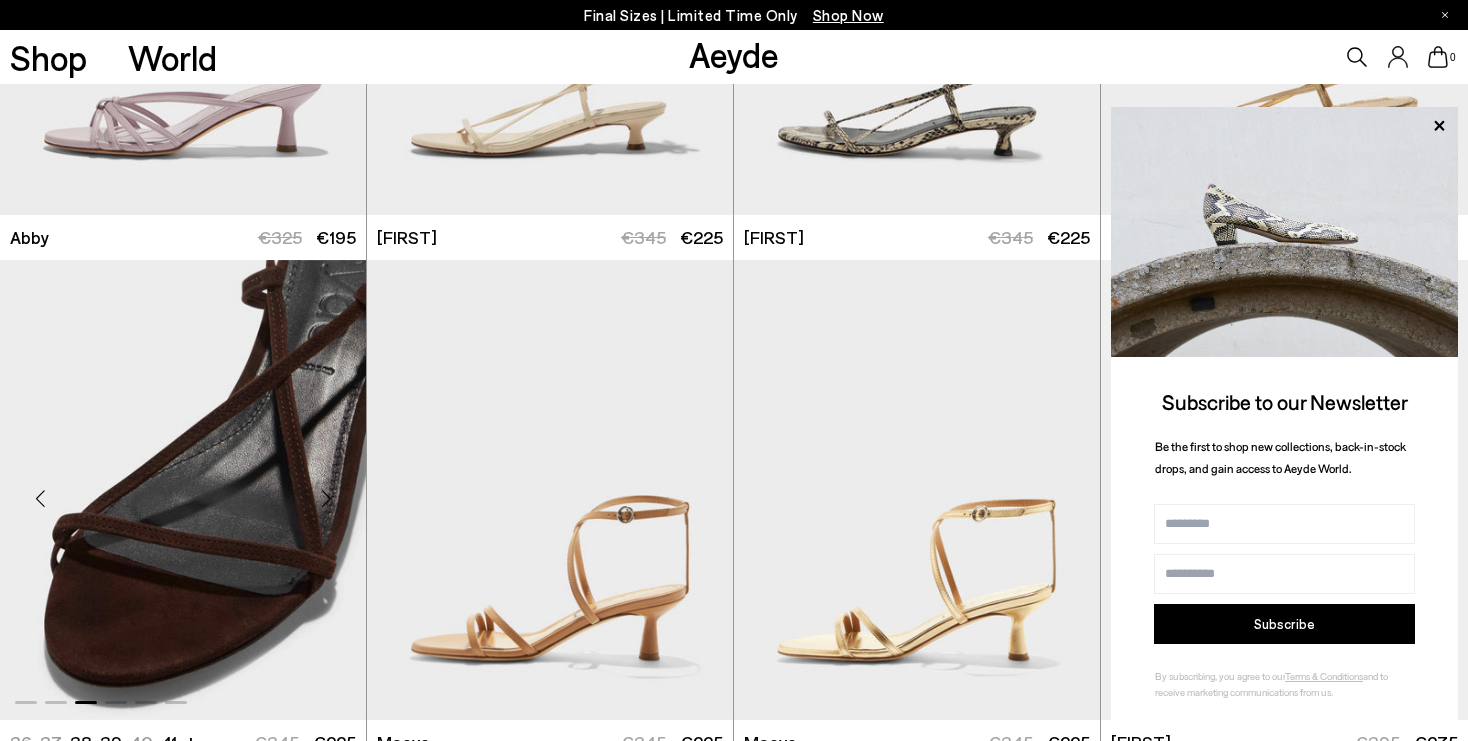 click at bounding box center (326, 498) 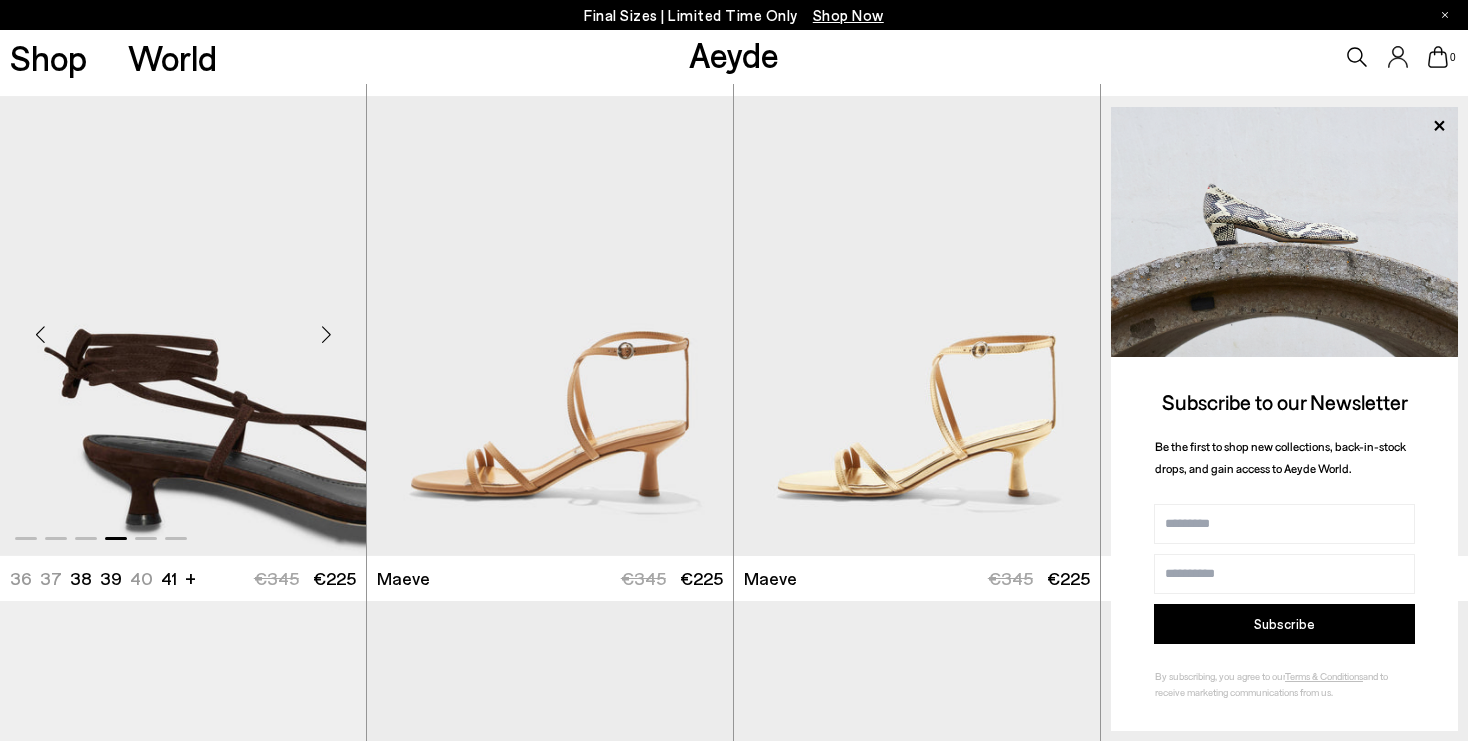 scroll, scrollTop: 3490, scrollLeft: 0, axis: vertical 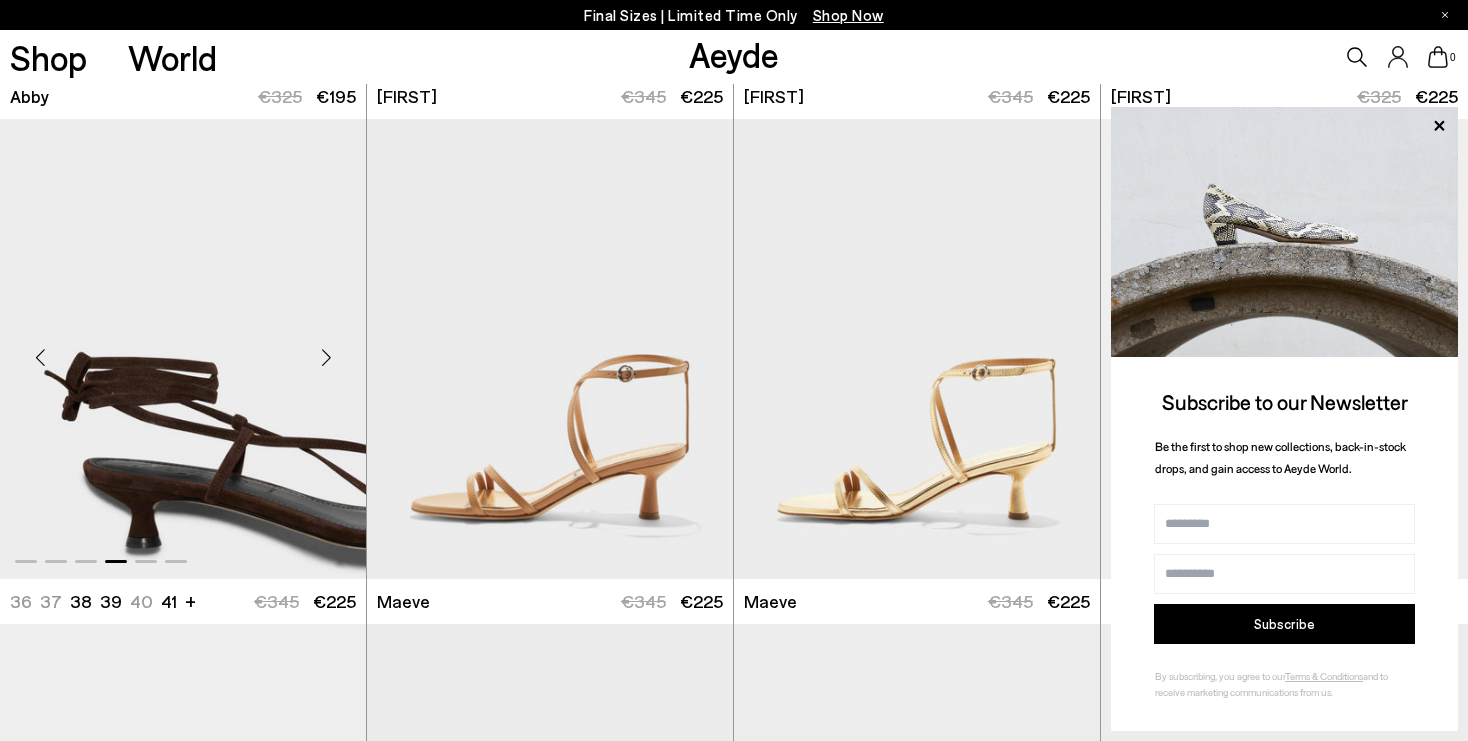 click at bounding box center (326, 357) 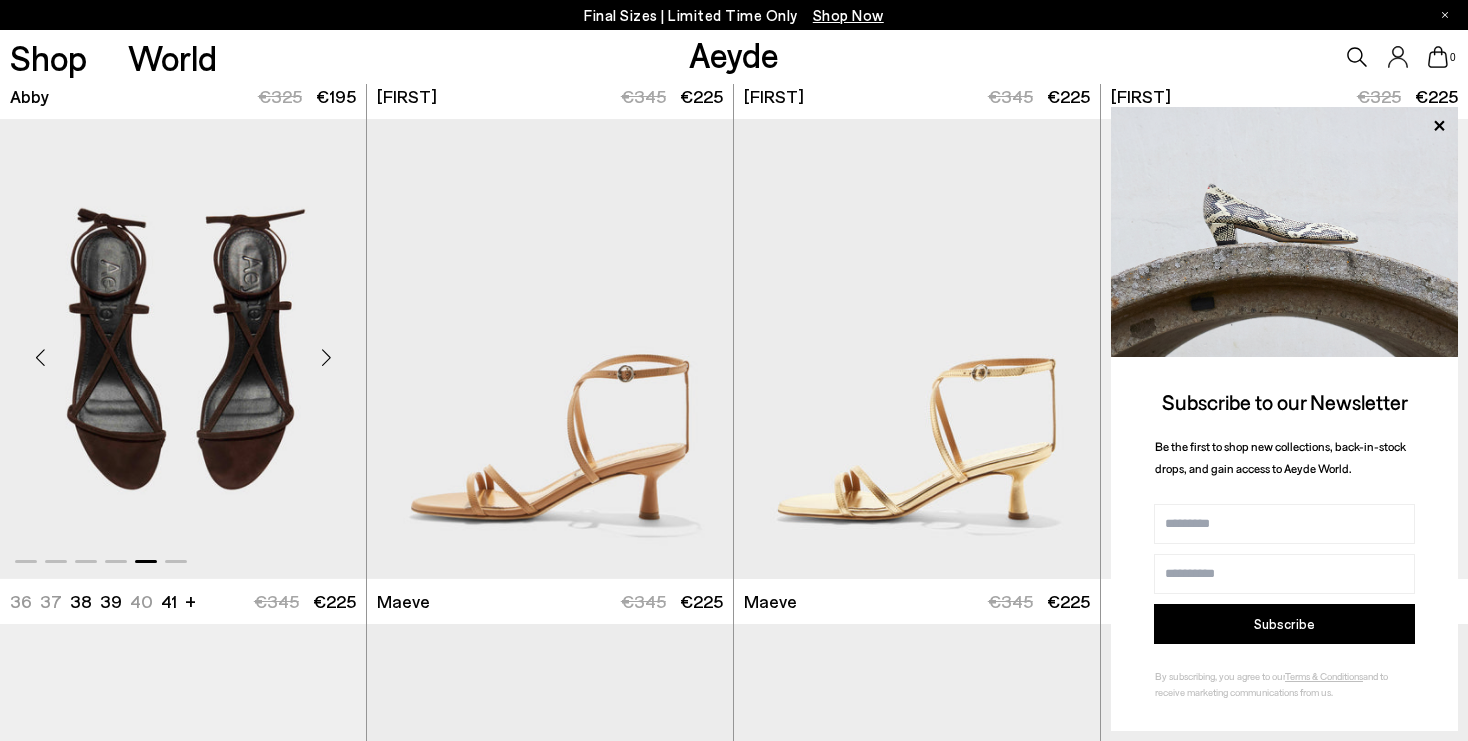 click at bounding box center [326, 357] 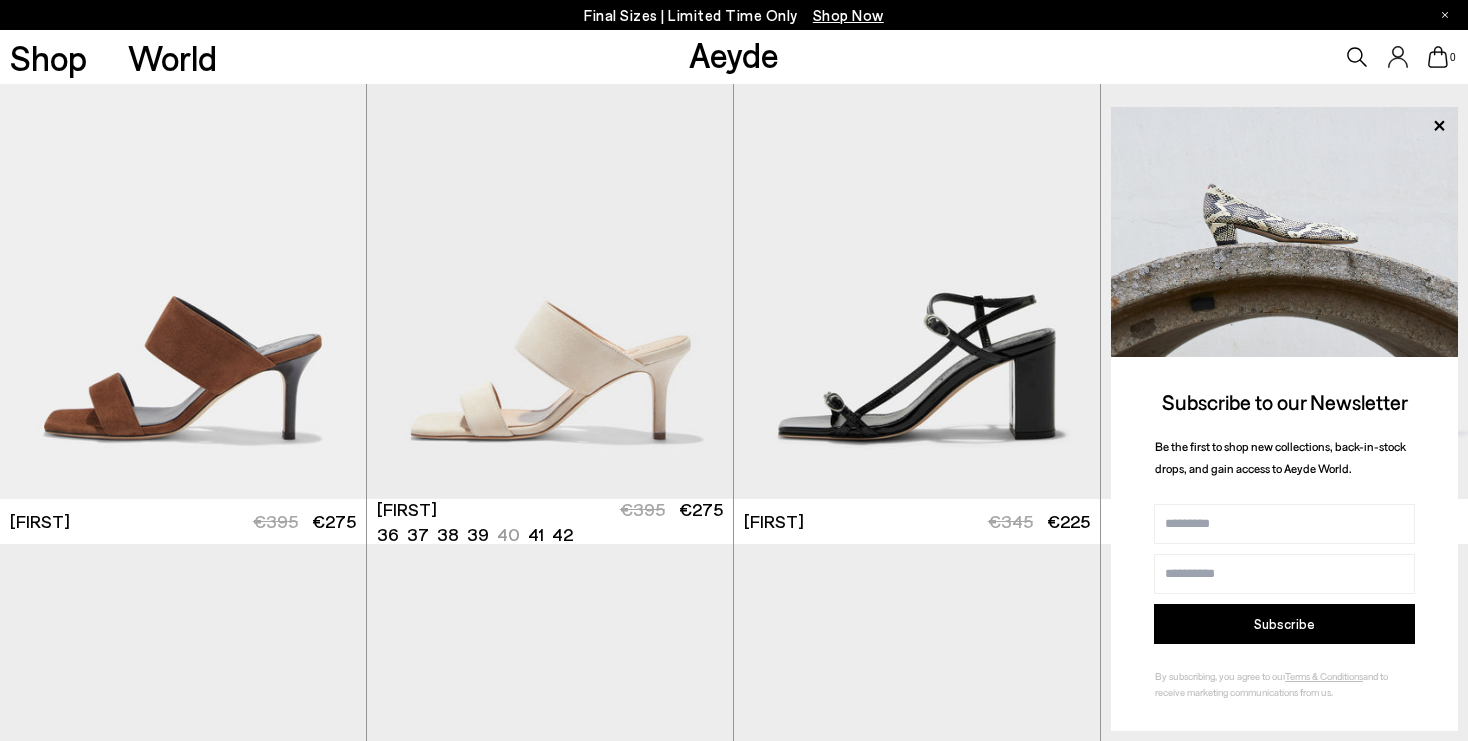 scroll, scrollTop: 4076, scrollLeft: 0, axis: vertical 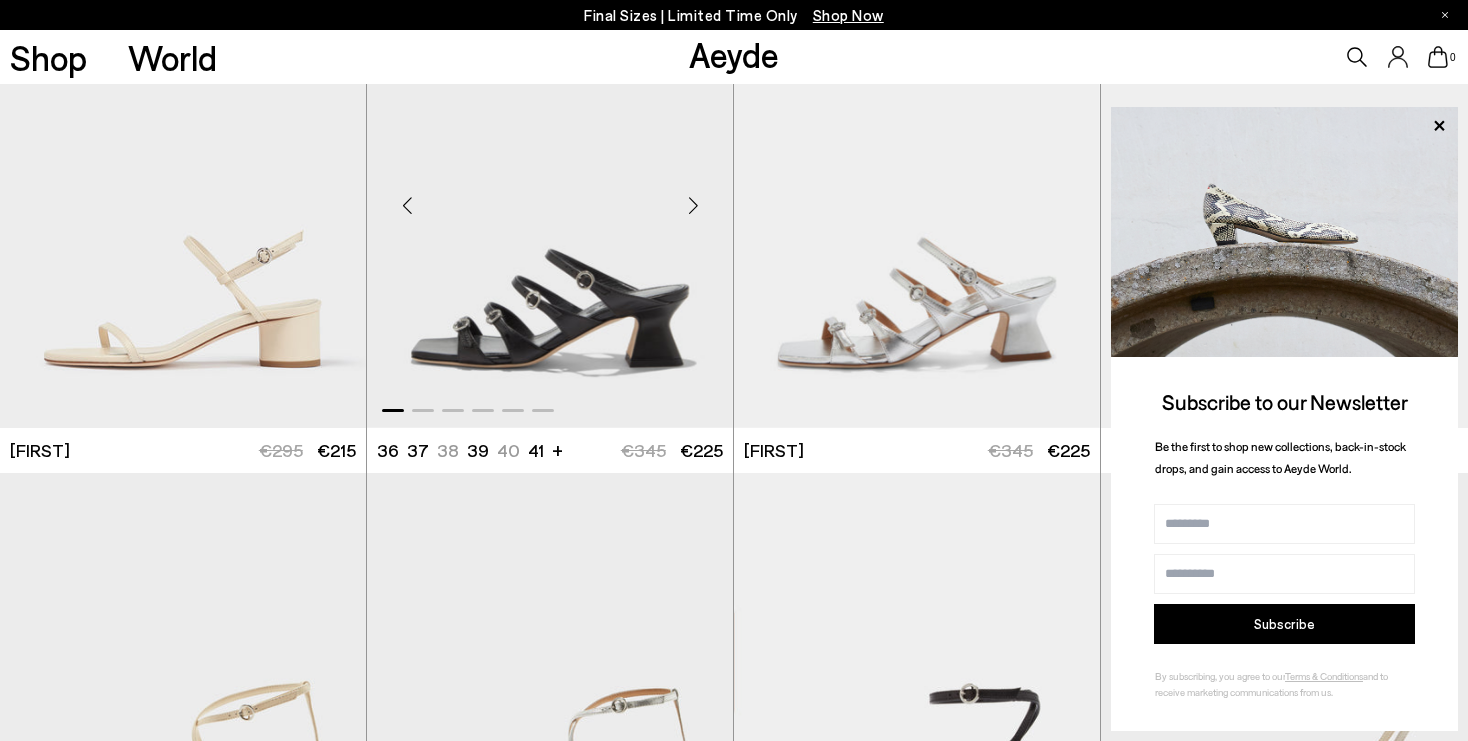 click at bounding box center [693, 206] 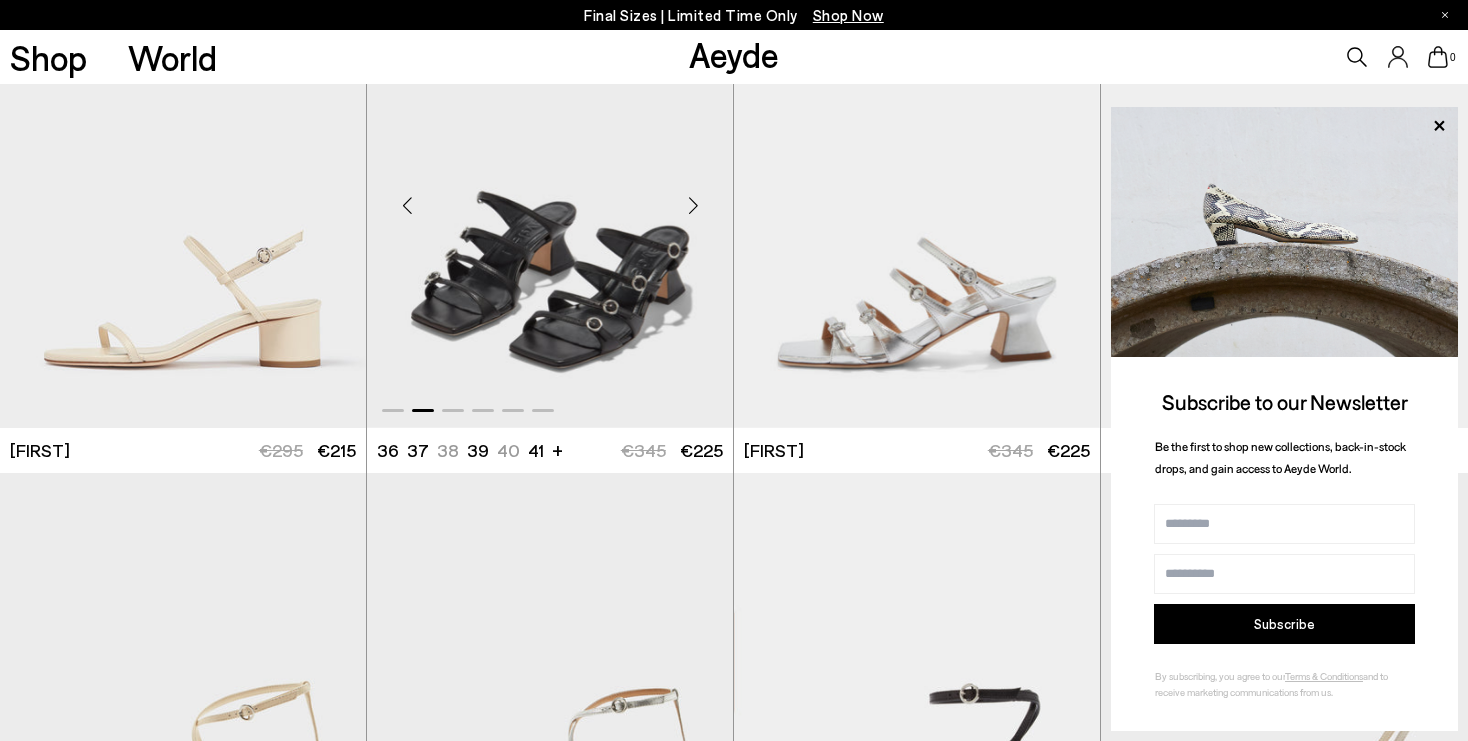 click at bounding box center [693, 206] 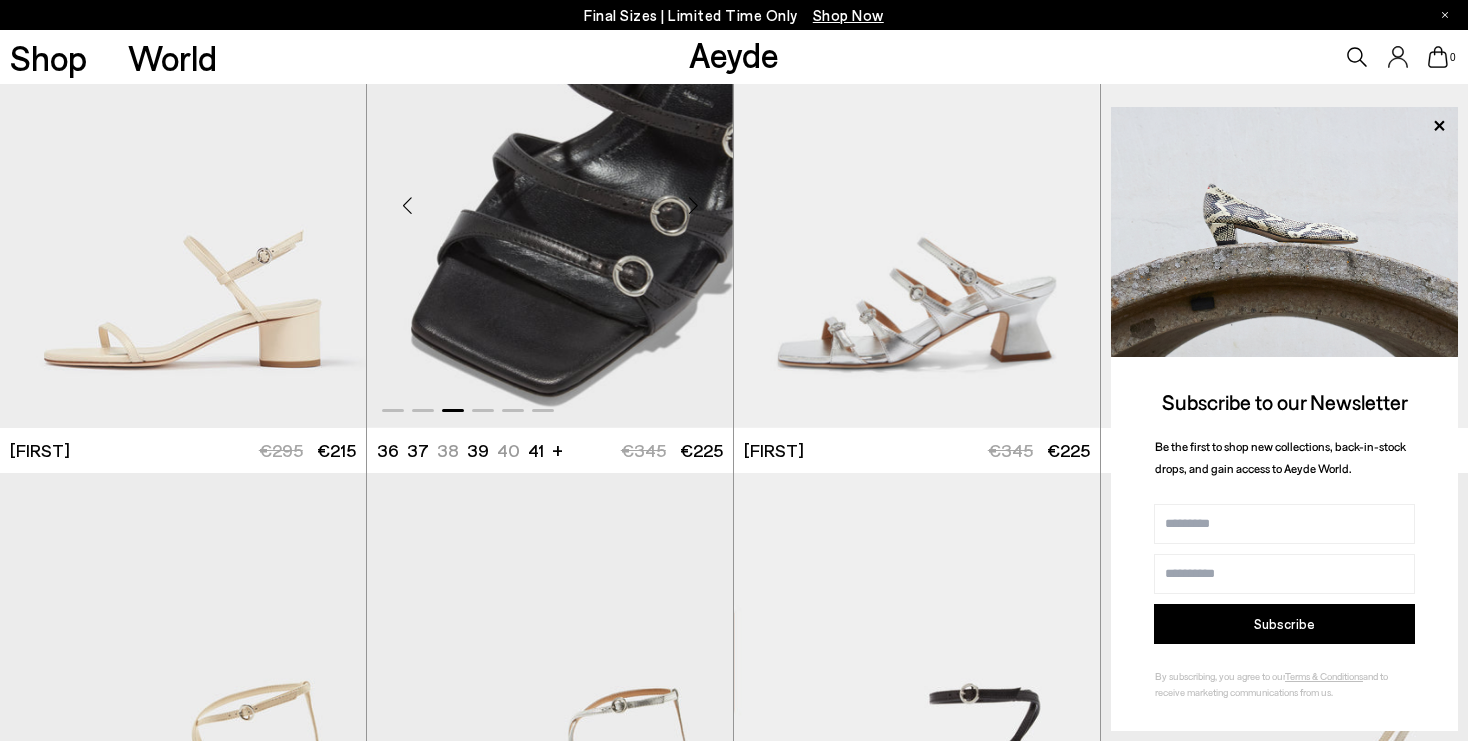 click at bounding box center (693, 206) 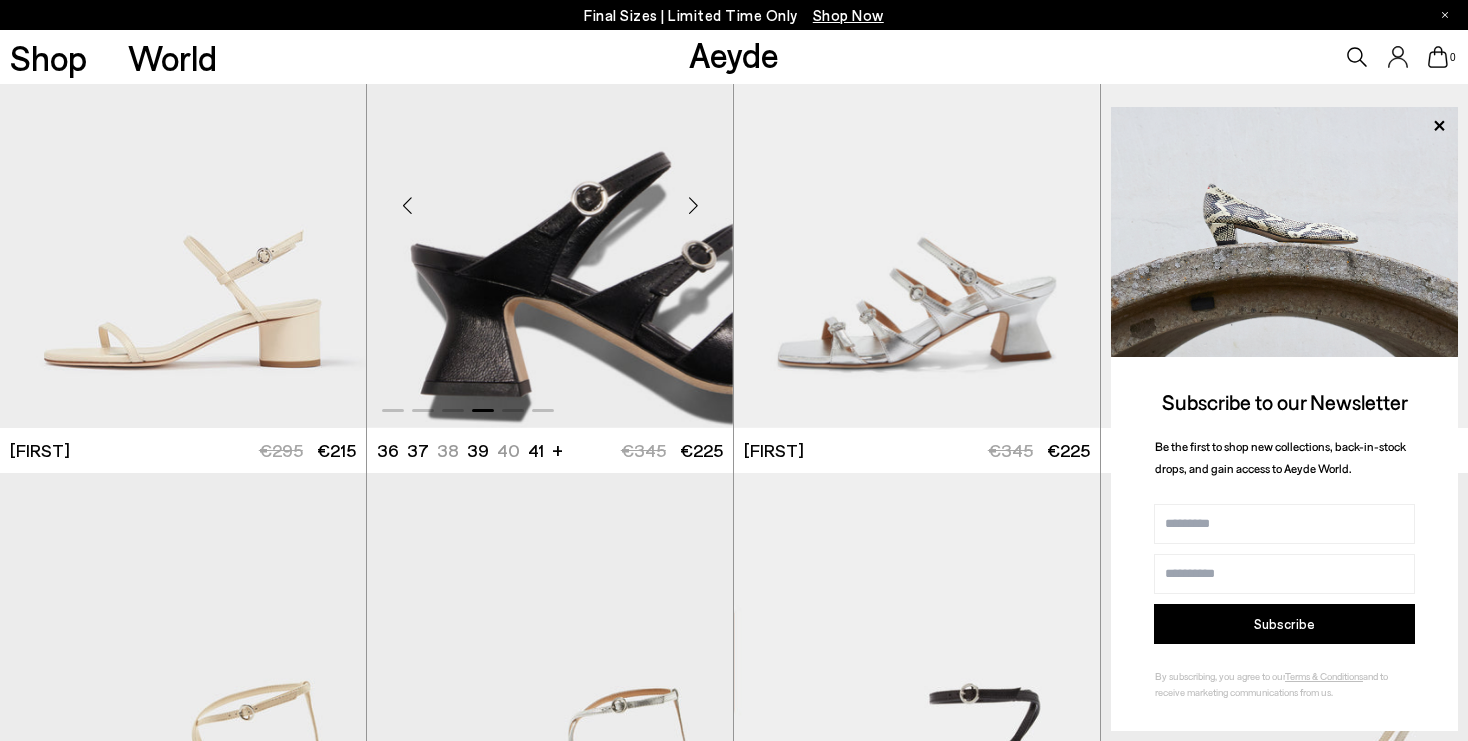 click at bounding box center [693, 206] 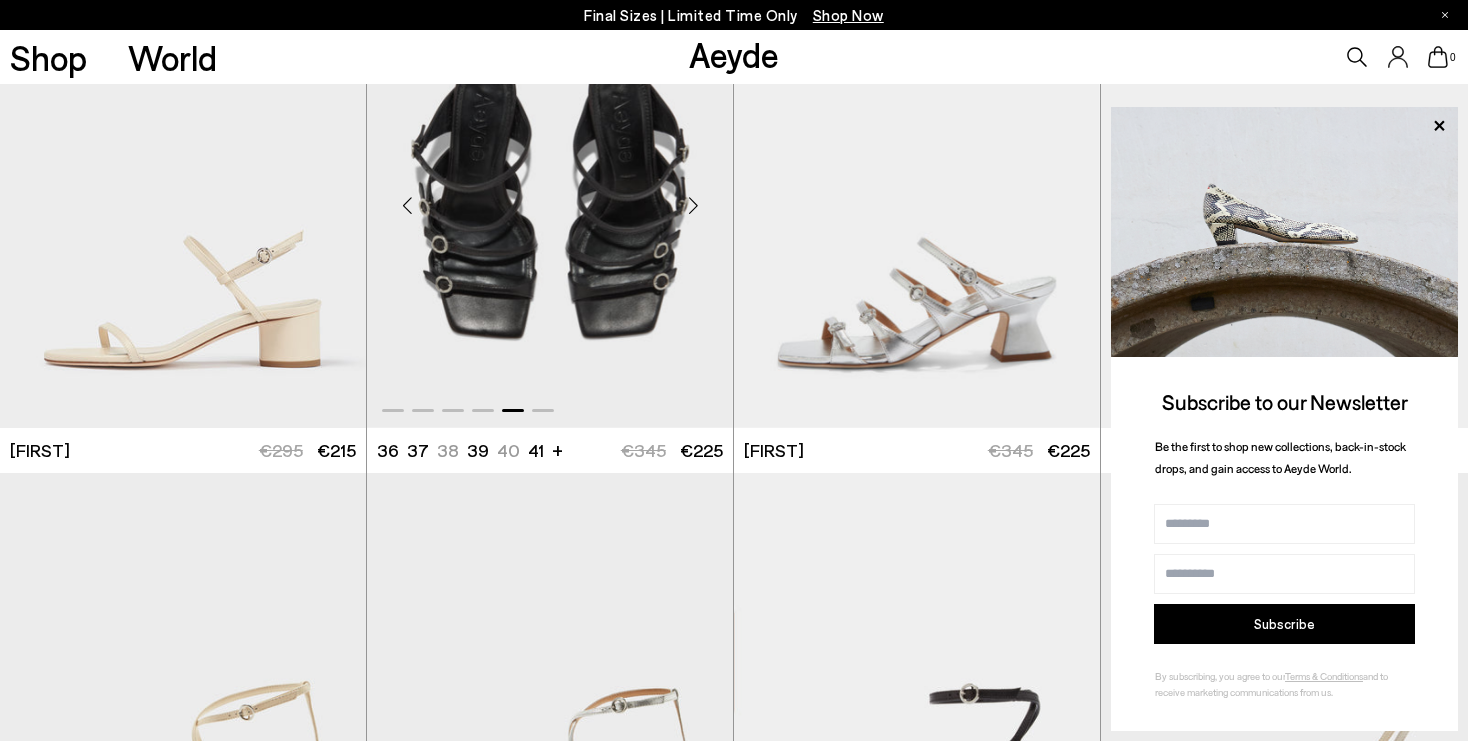 click at bounding box center (693, 206) 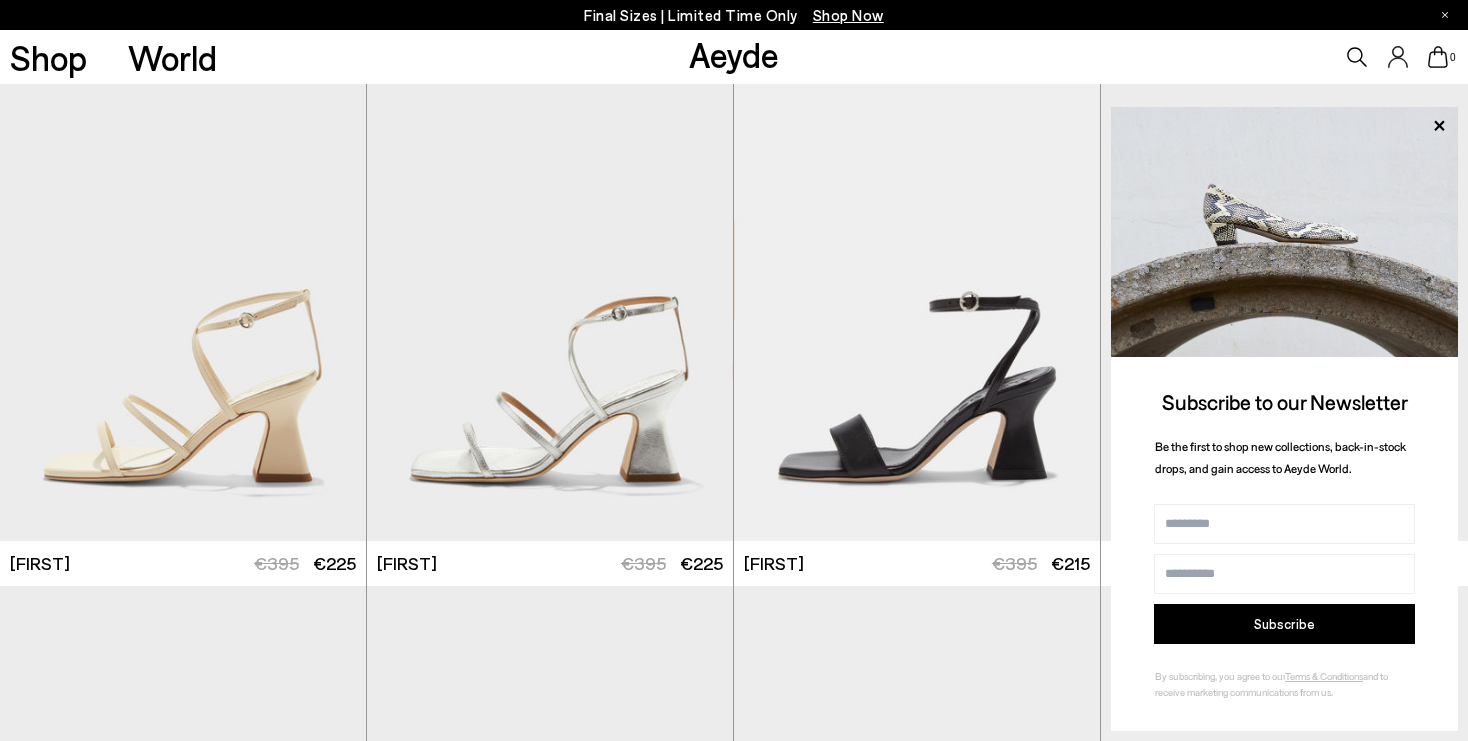 scroll, scrollTop: 5551, scrollLeft: 0, axis: vertical 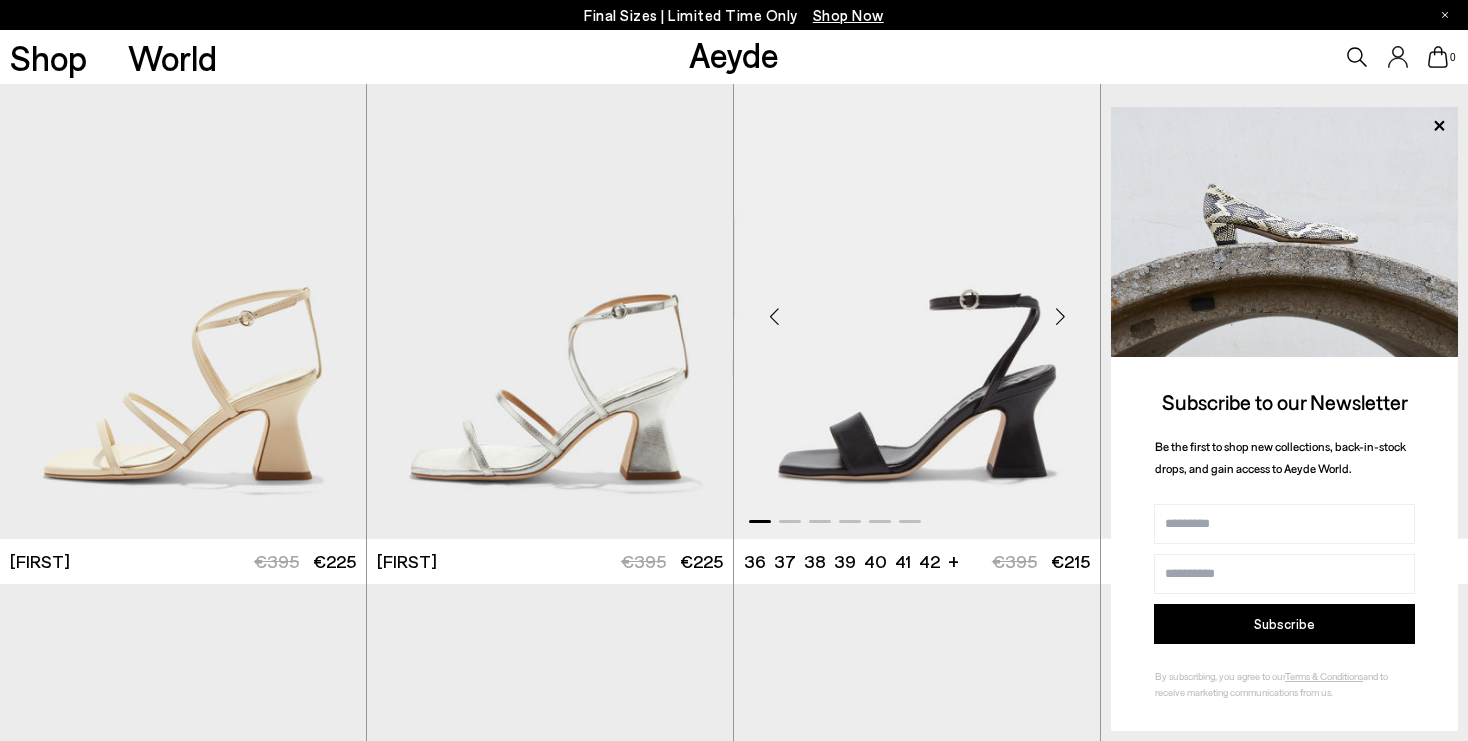 click at bounding box center (1060, 317) 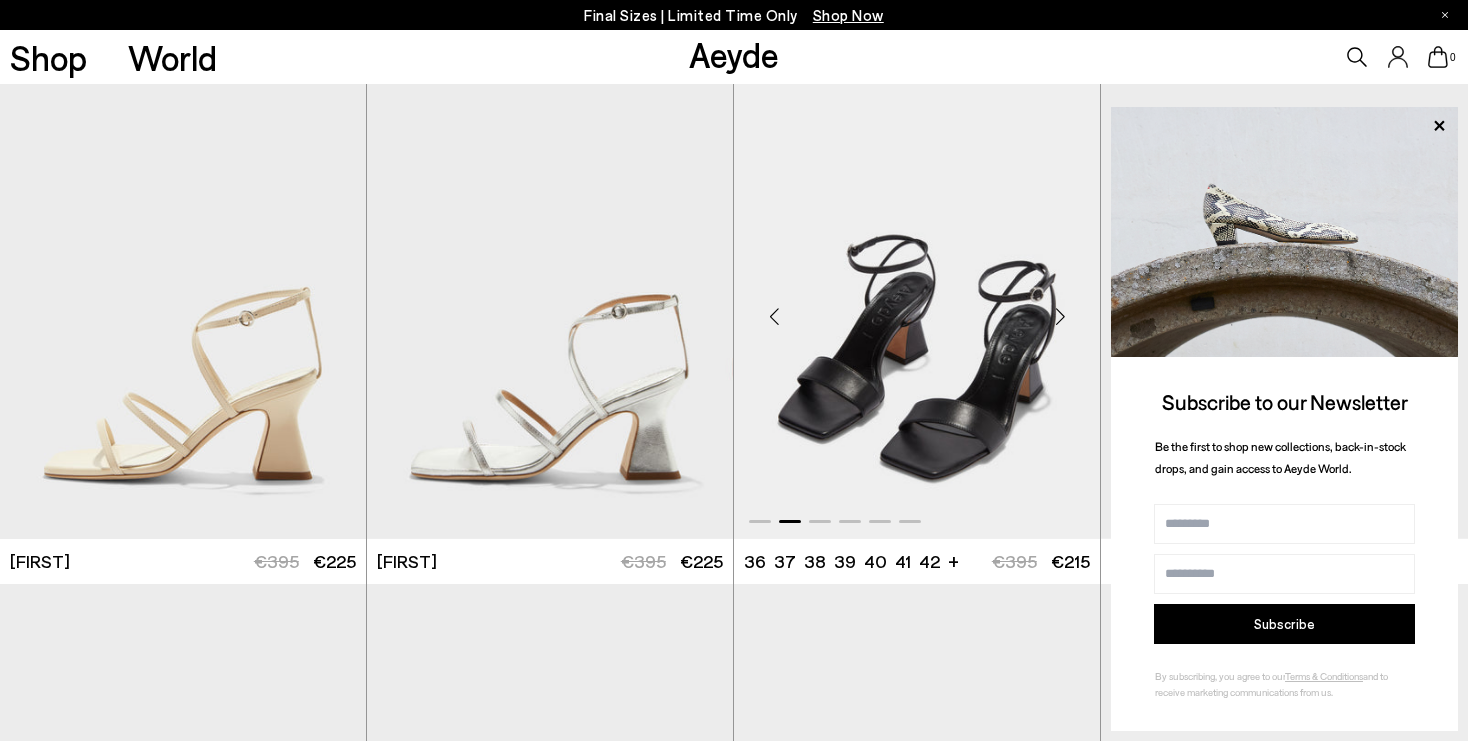 click at bounding box center [1060, 317] 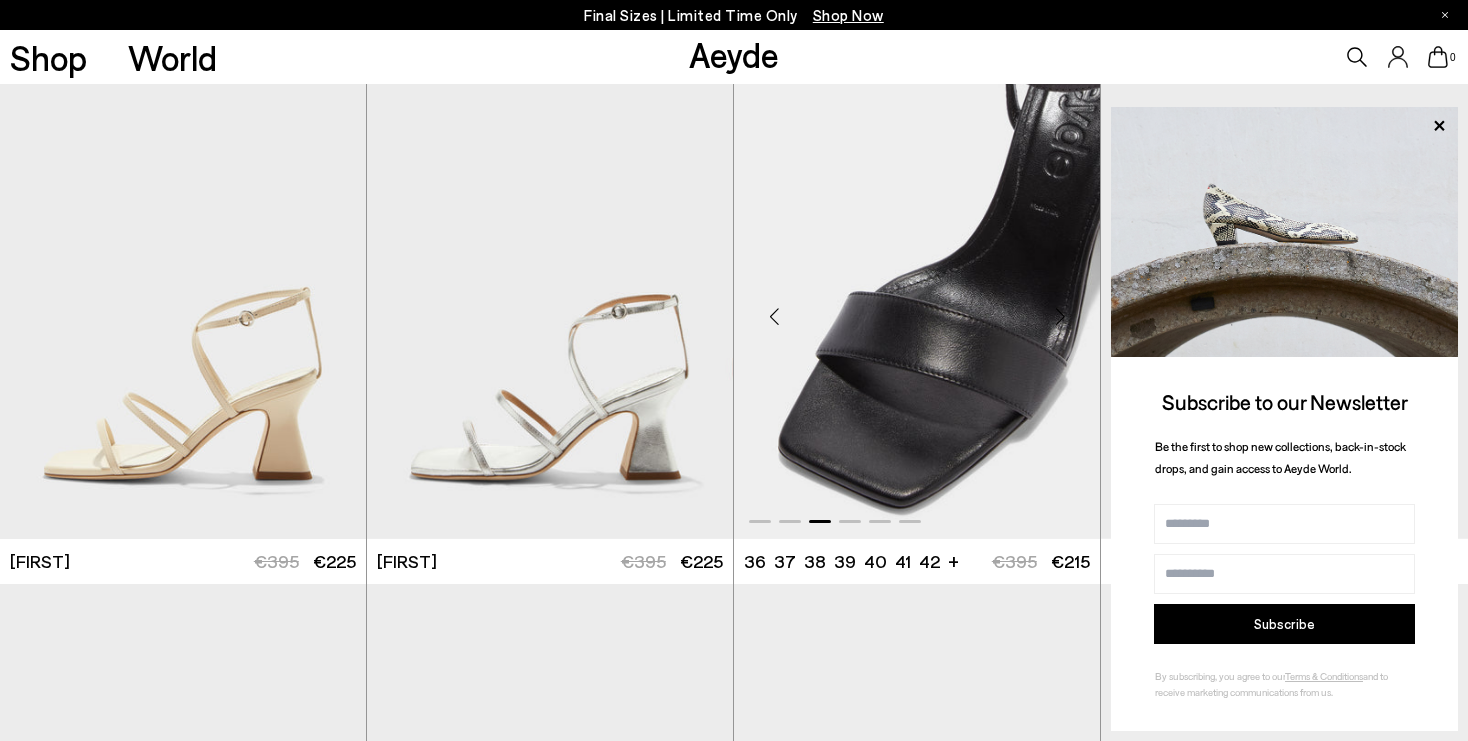click at bounding box center (1060, 317) 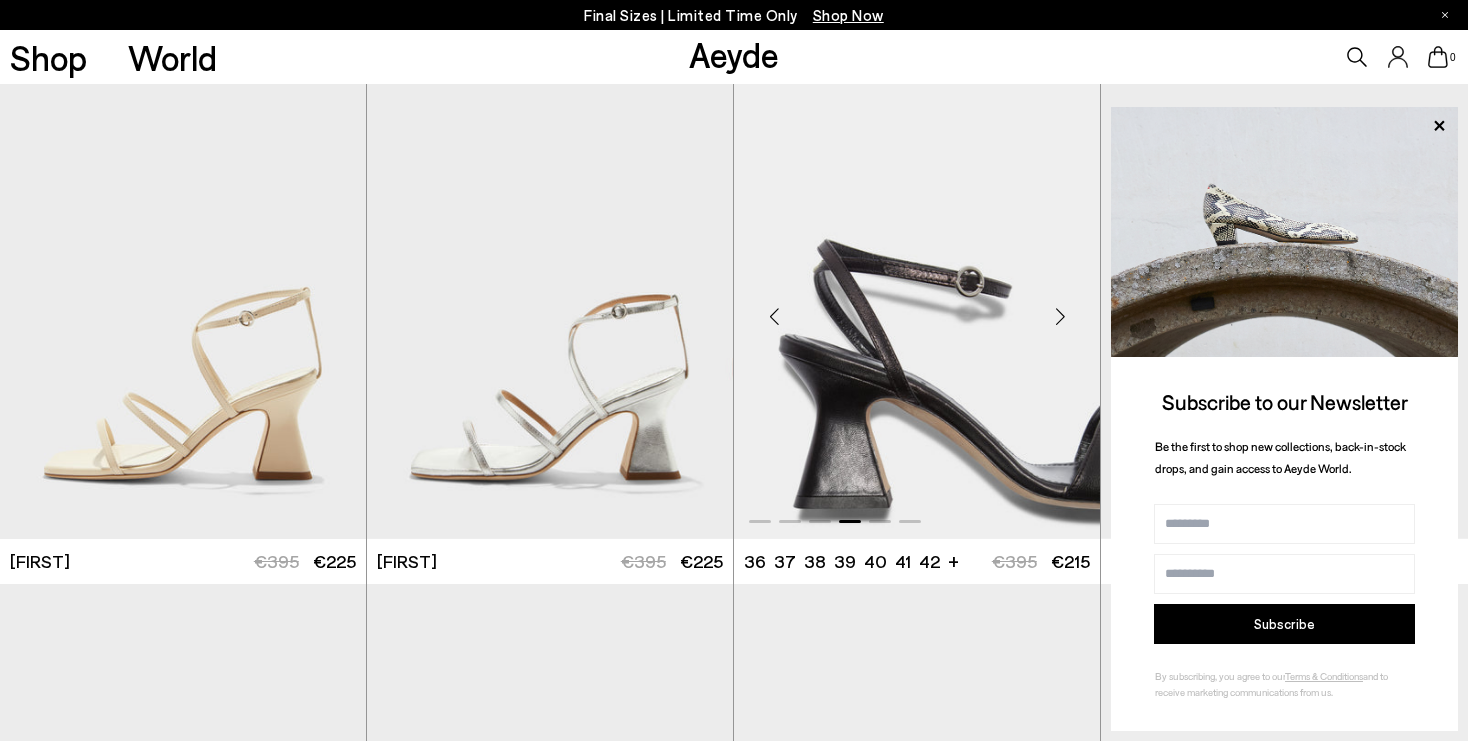 click at bounding box center [1060, 317] 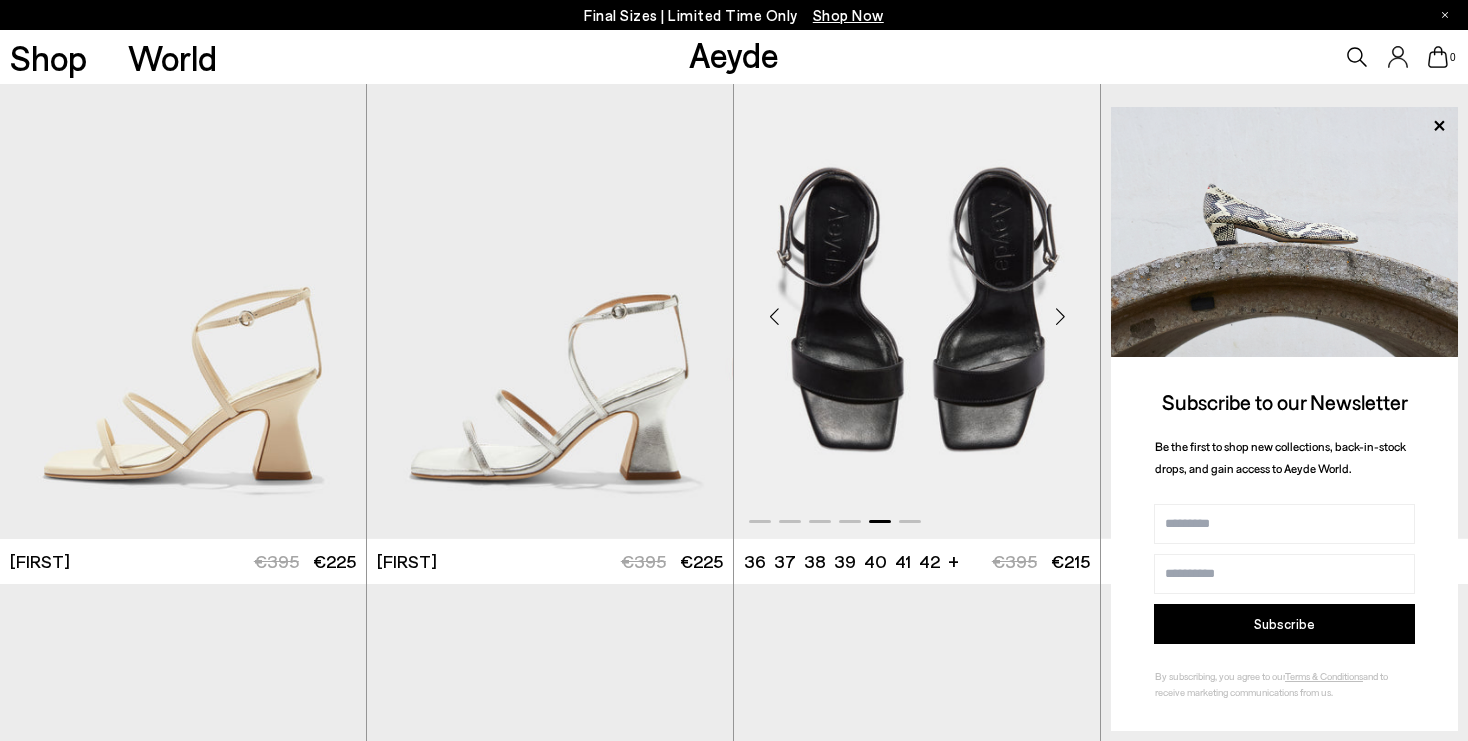 click at bounding box center [1060, 317] 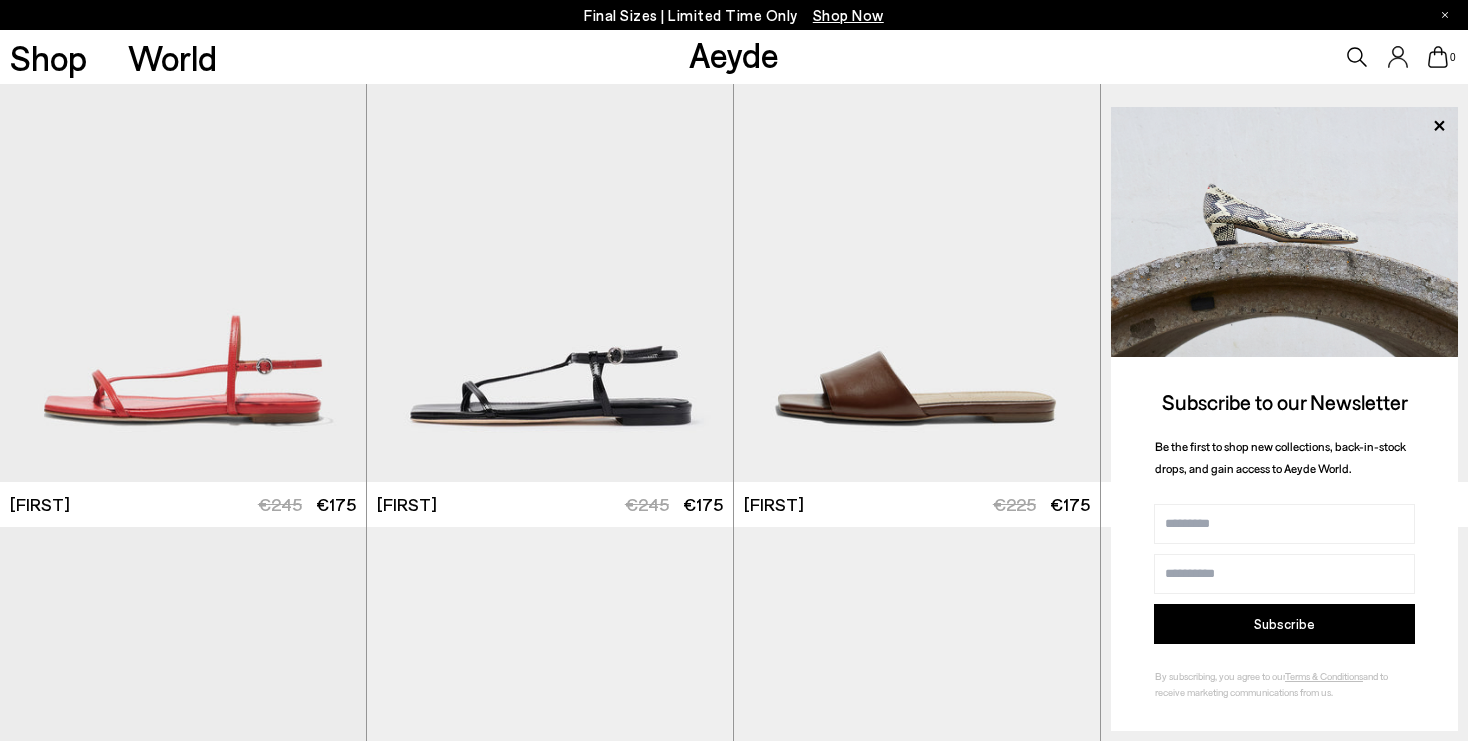 scroll, scrollTop: 7082, scrollLeft: 0, axis: vertical 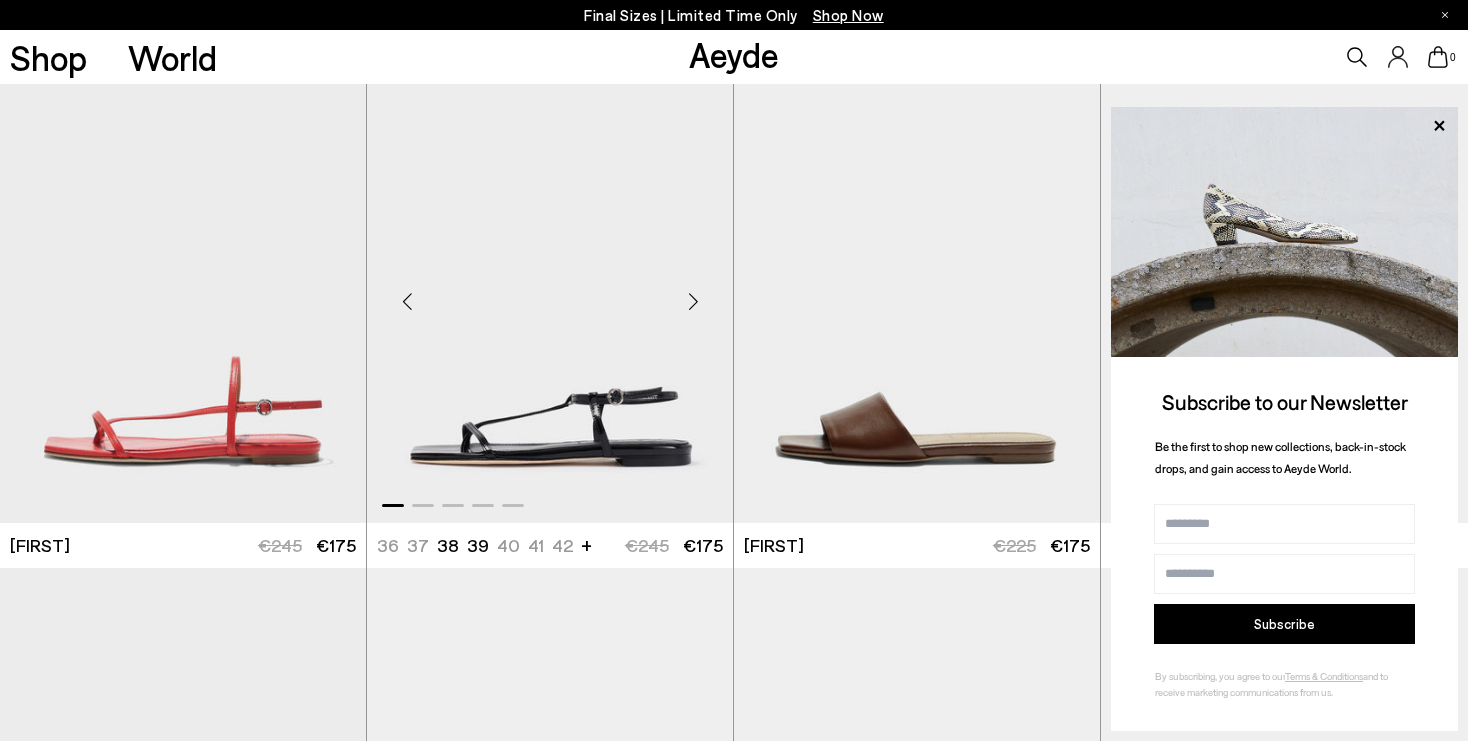 click at bounding box center [693, 301] 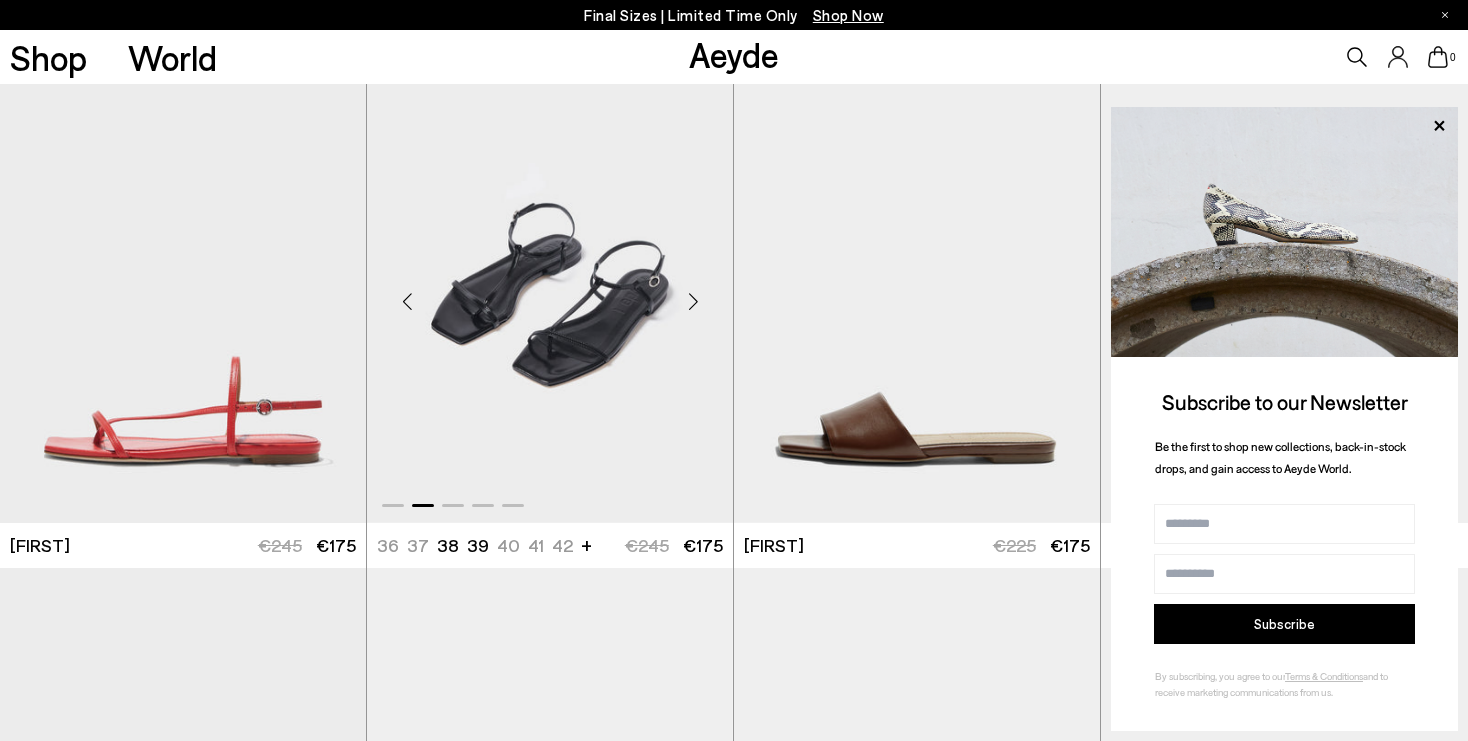click at bounding box center (693, 301) 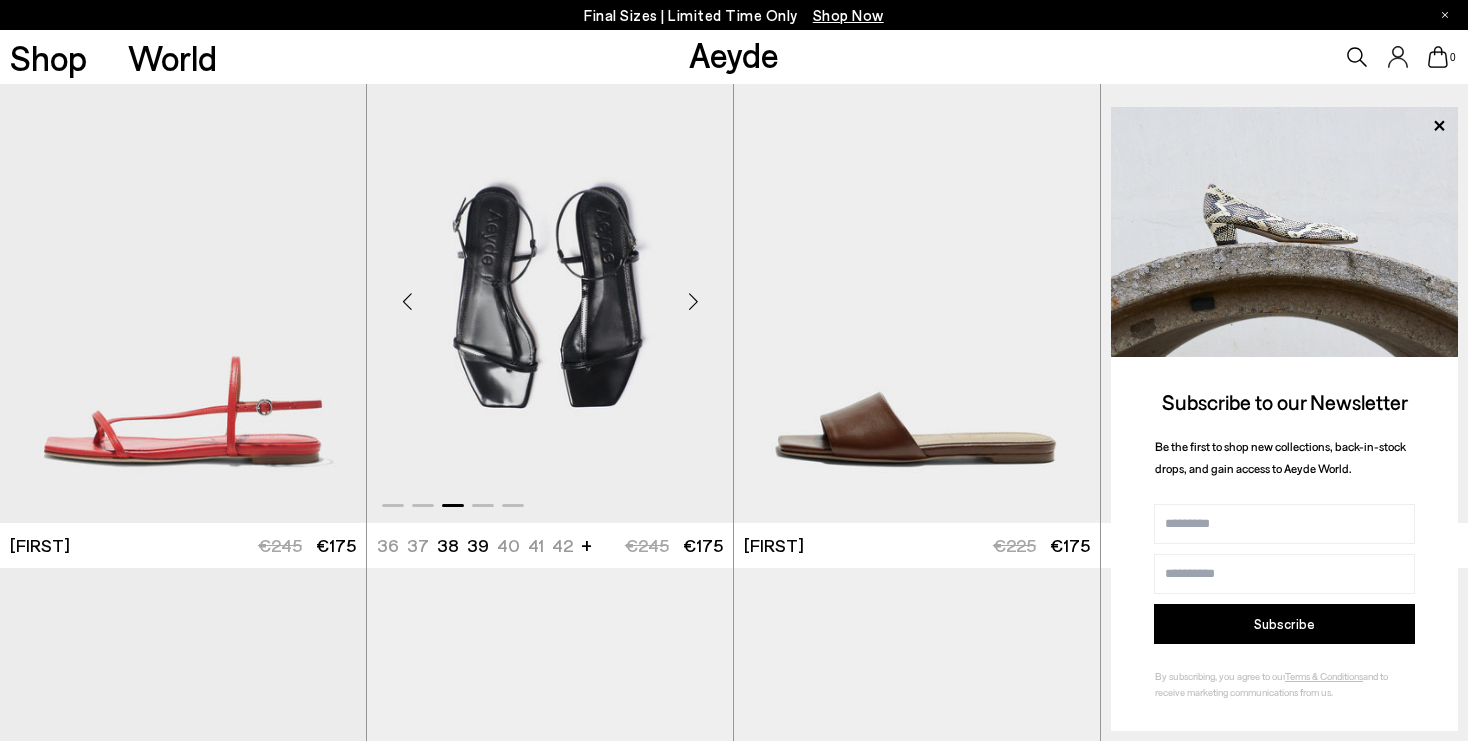 click at bounding box center [693, 301] 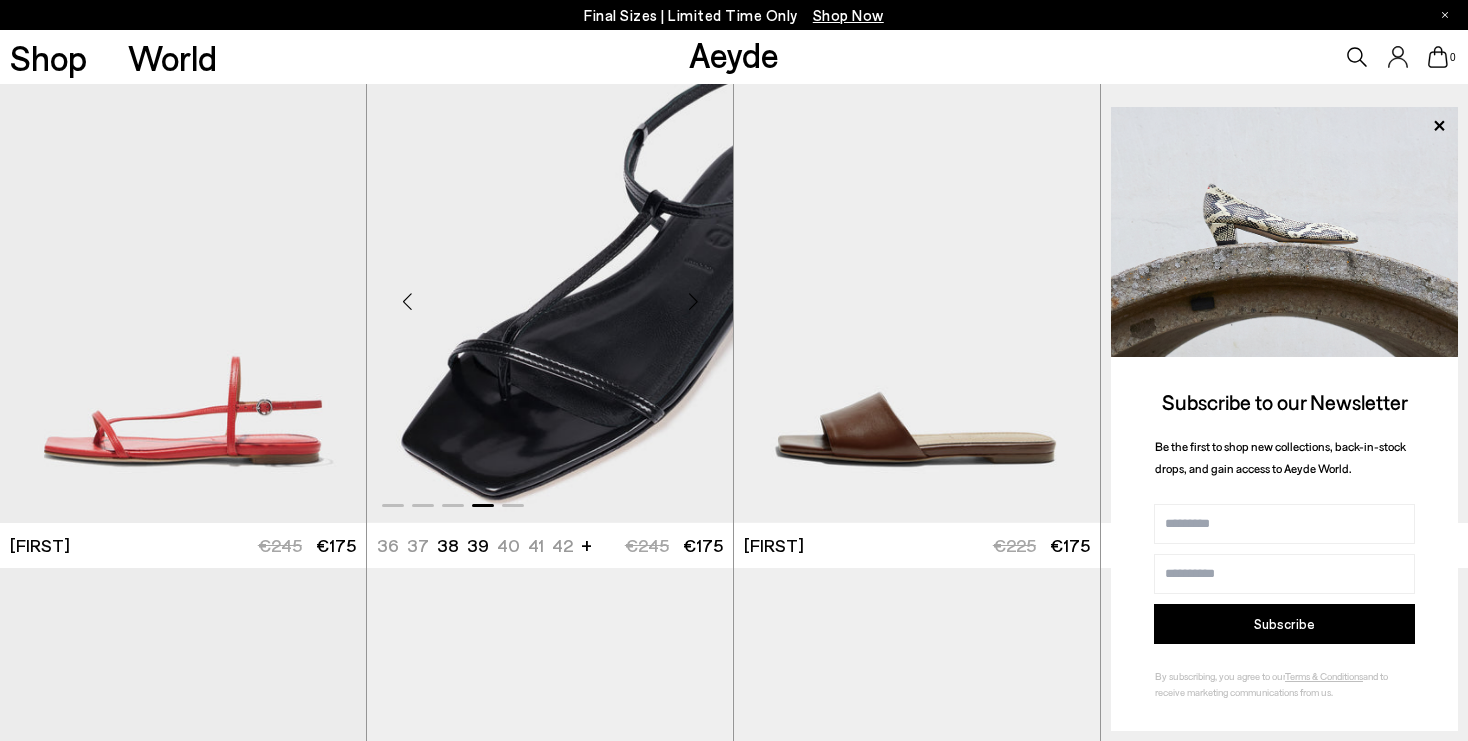 click at bounding box center (693, 301) 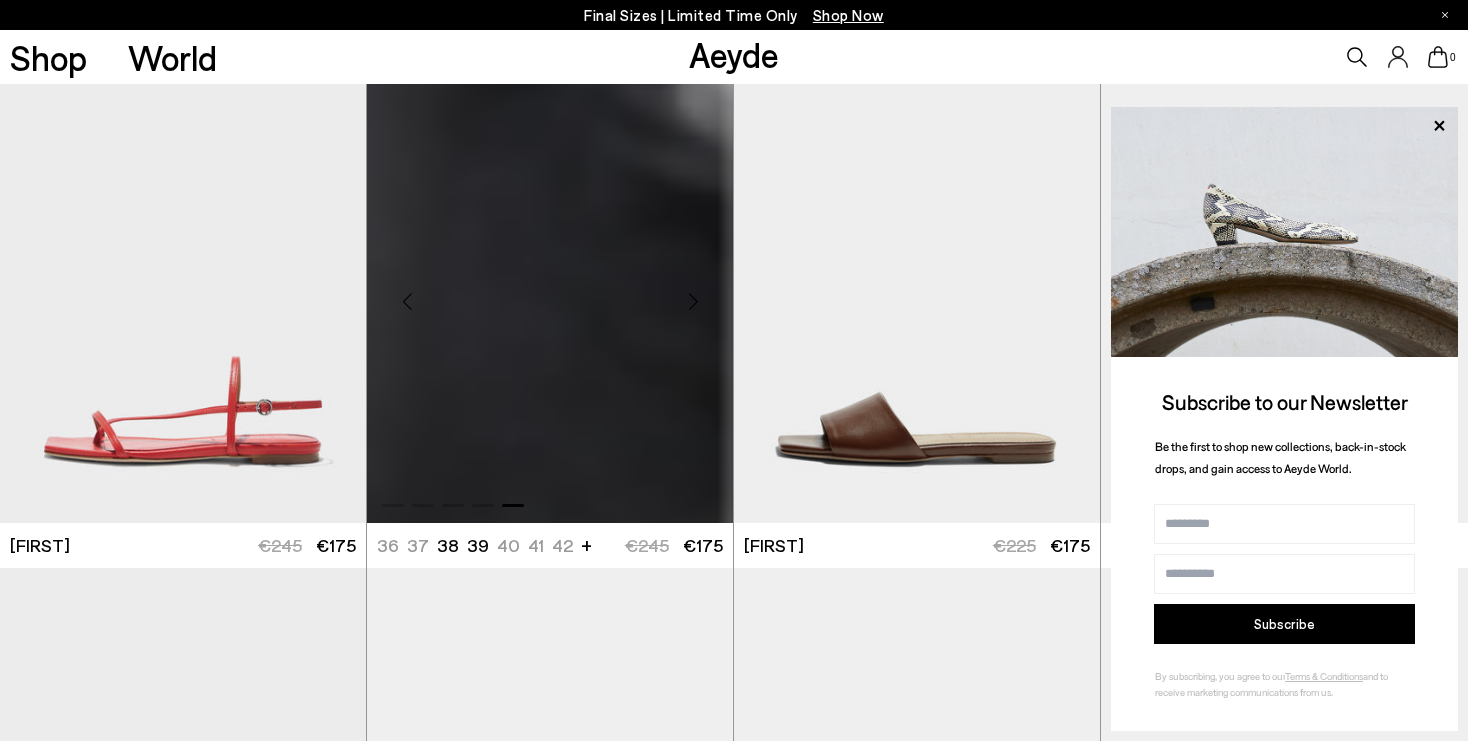 click at bounding box center (693, 301) 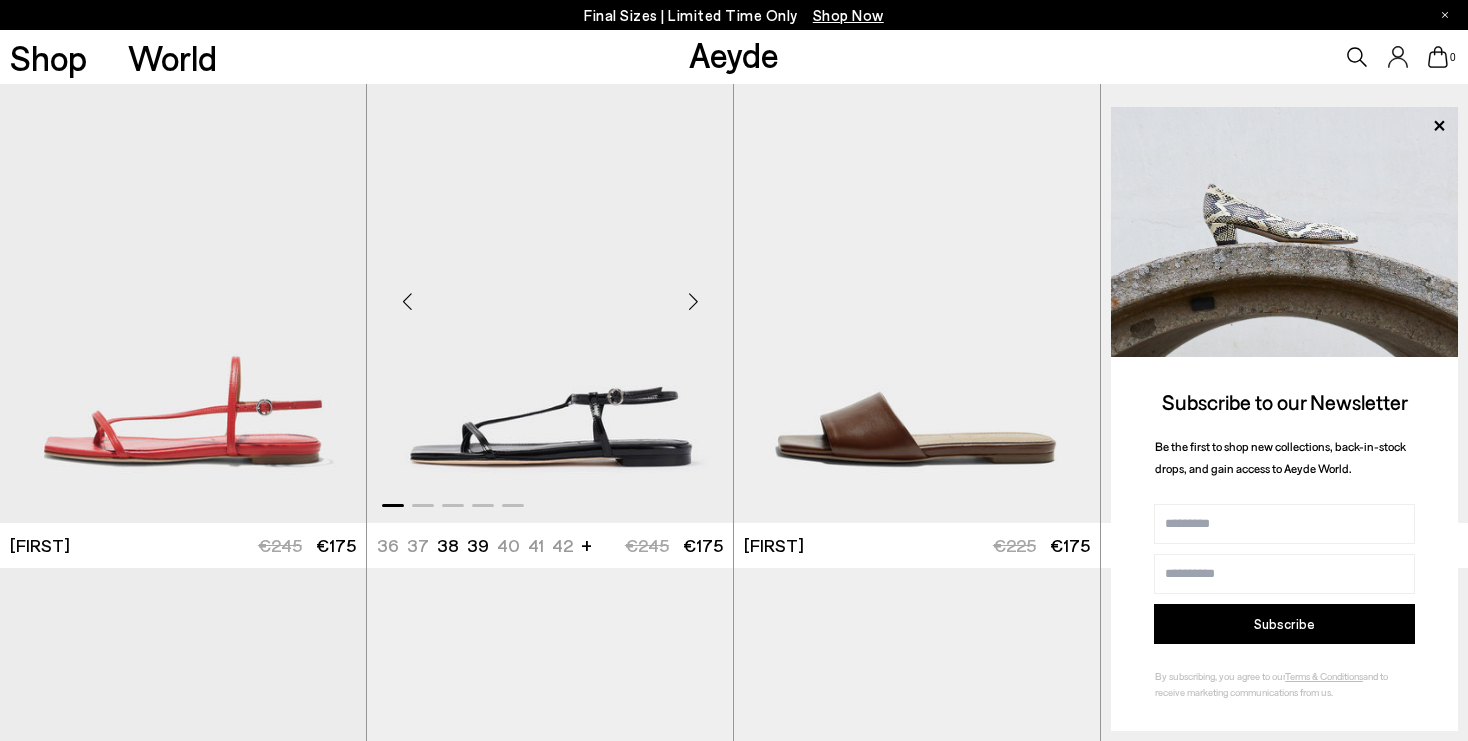 click at bounding box center (693, 301) 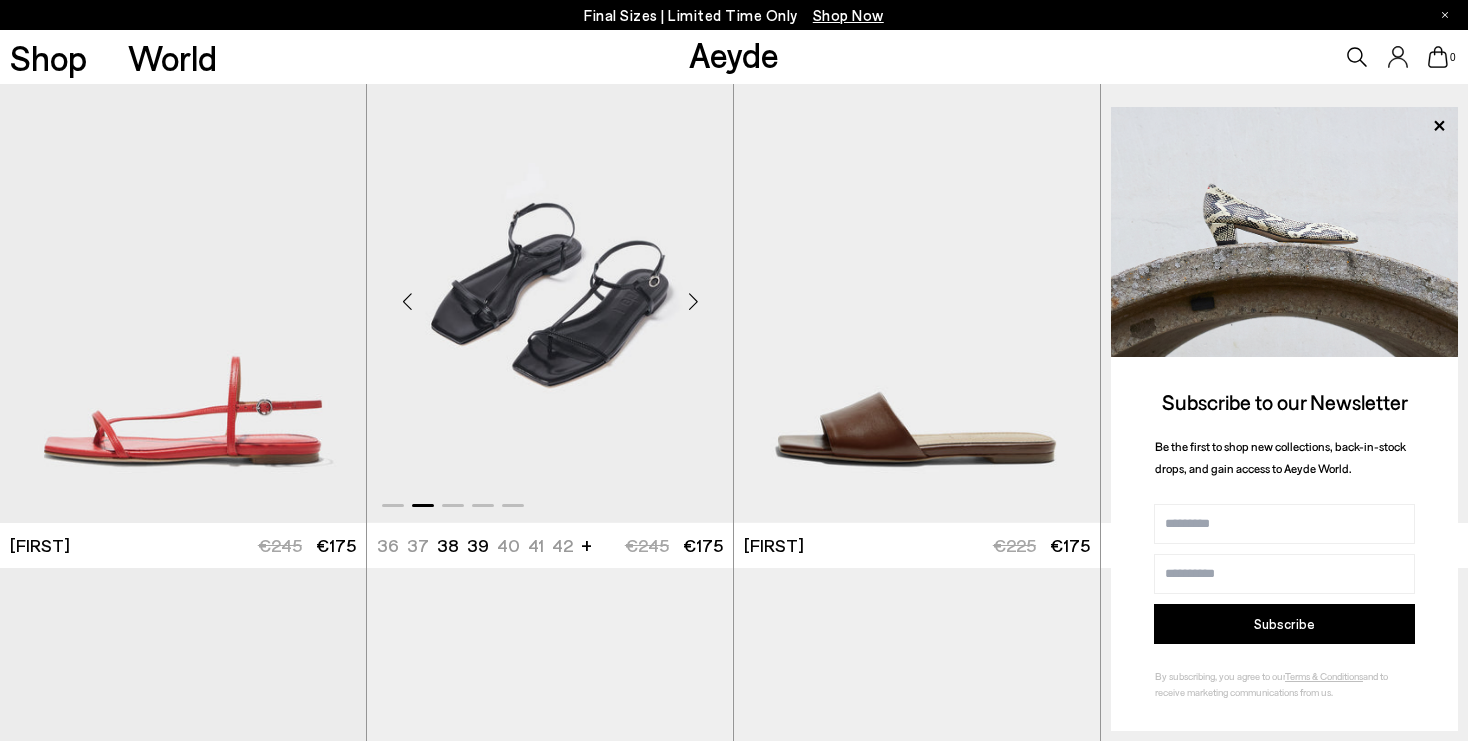 click at bounding box center [693, 301] 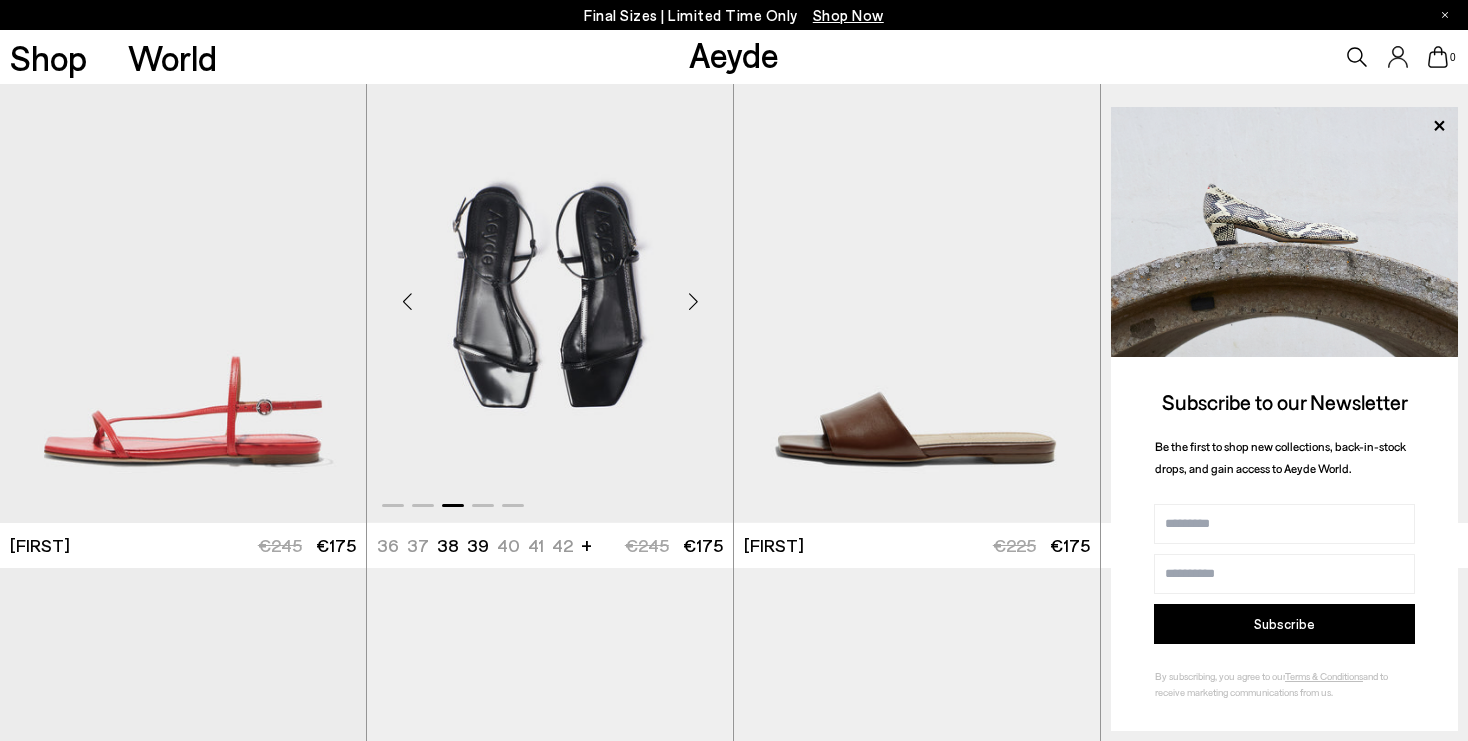 click at bounding box center [693, 301] 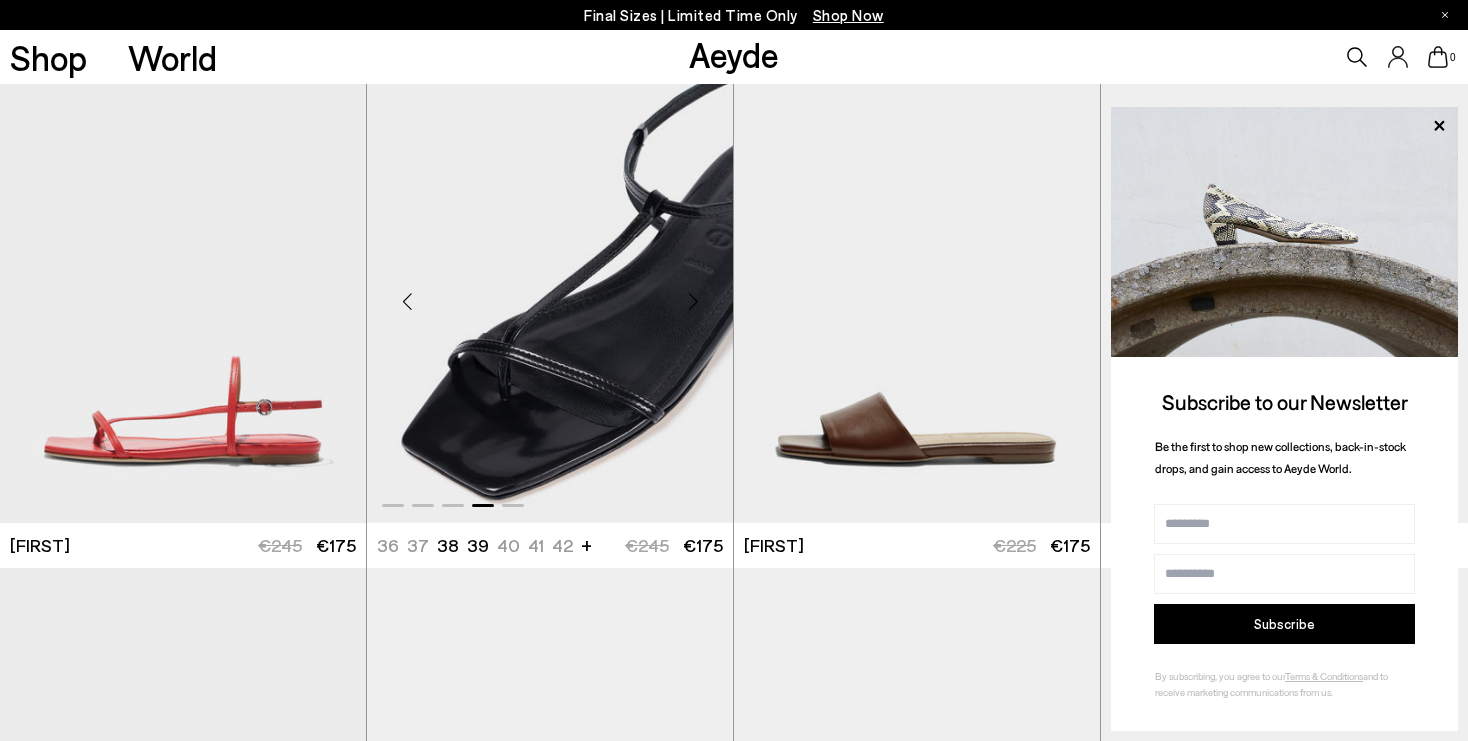 click at bounding box center [693, 301] 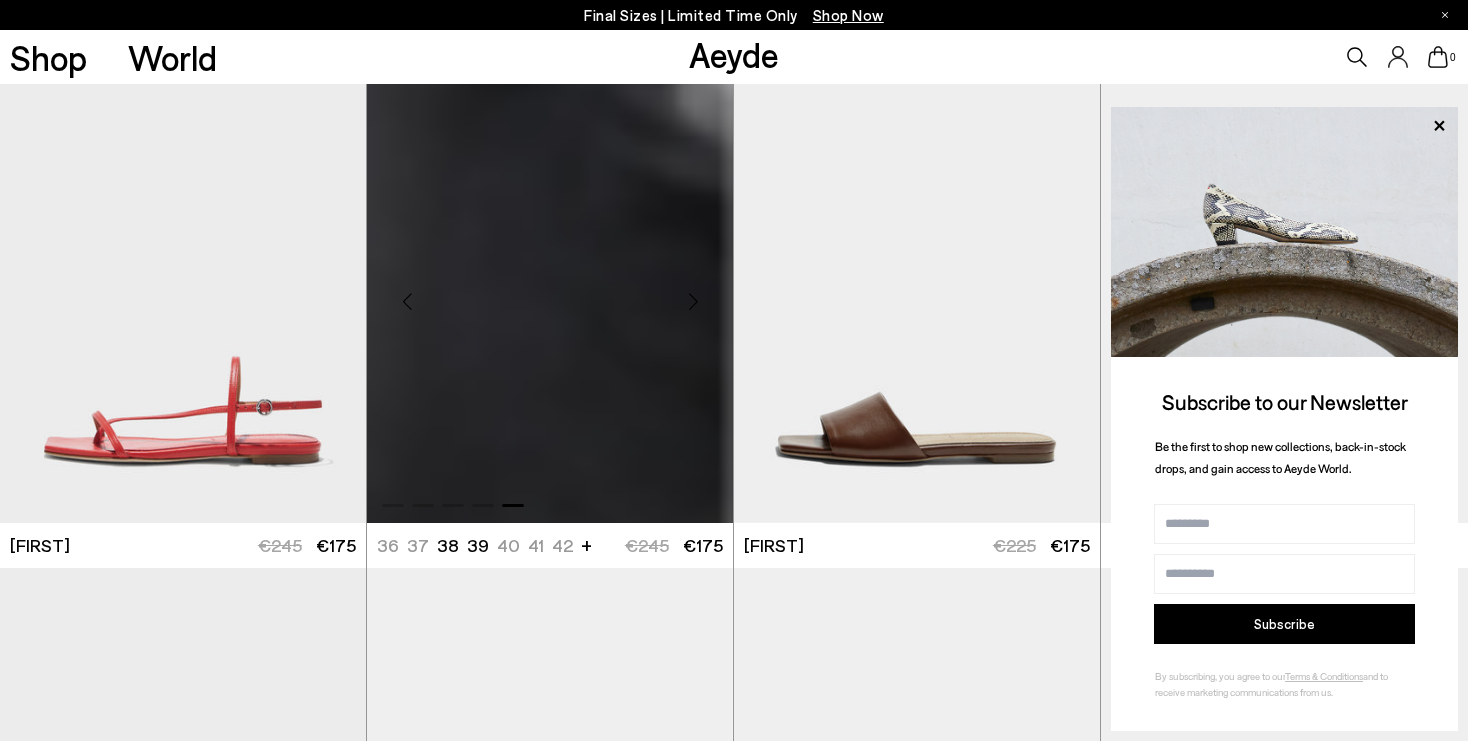 click at bounding box center [693, 301] 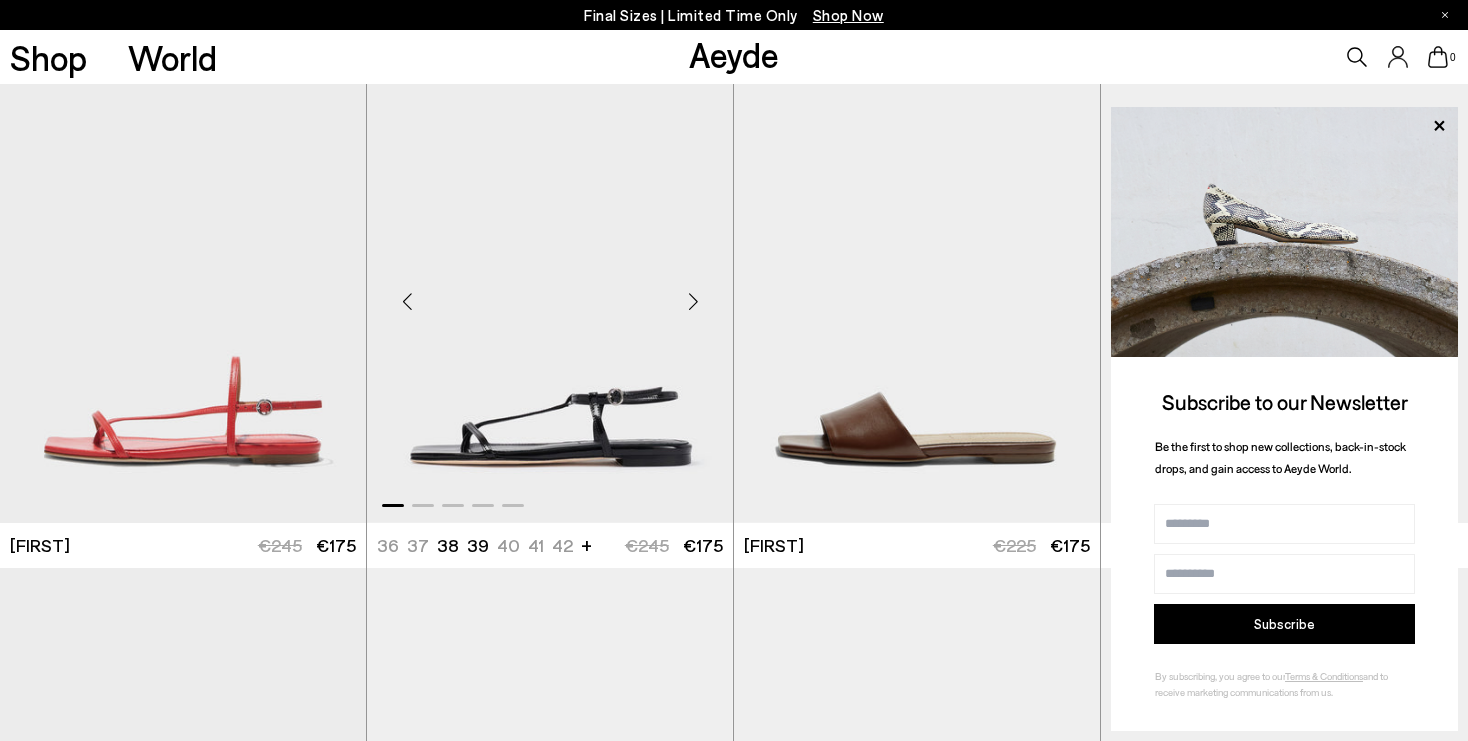 click at bounding box center [693, 301] 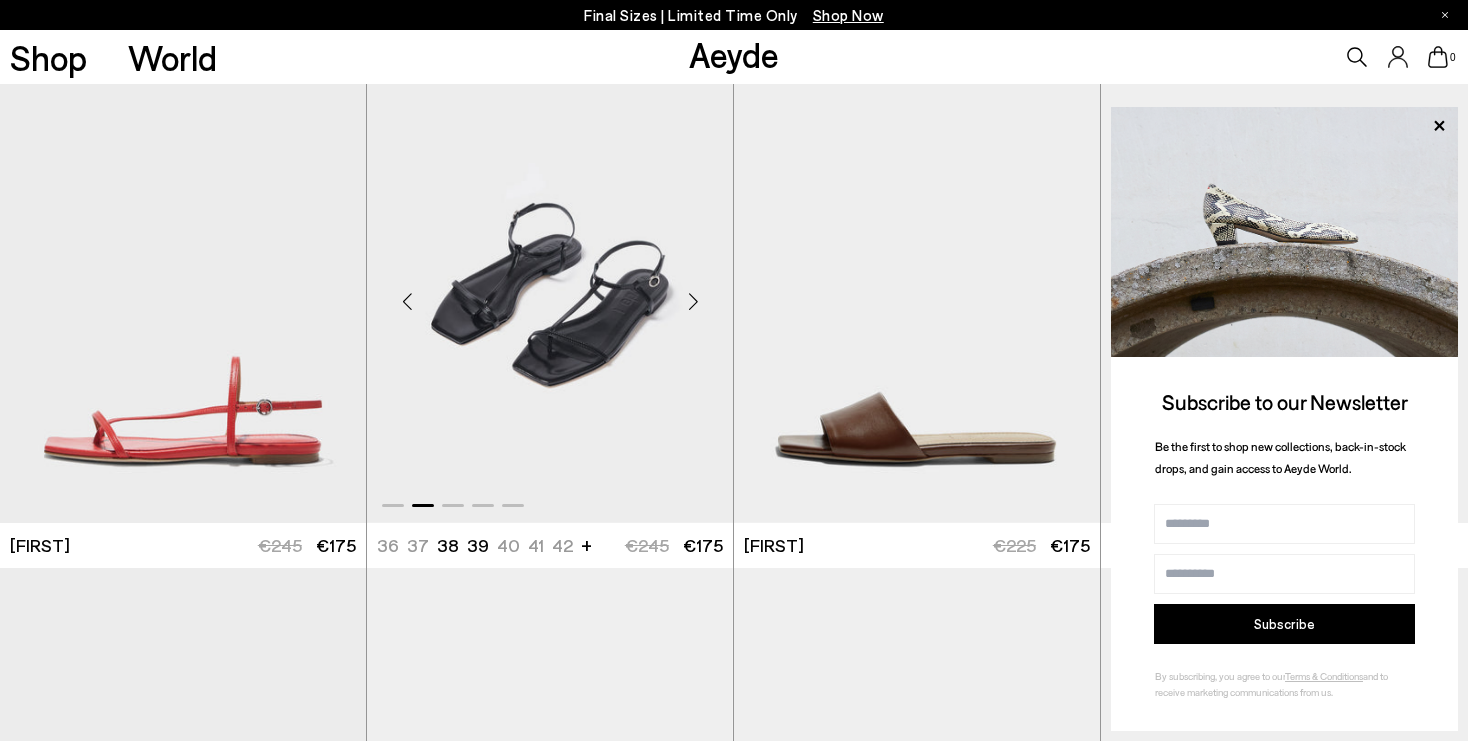 click at bounding box center [693, 301] 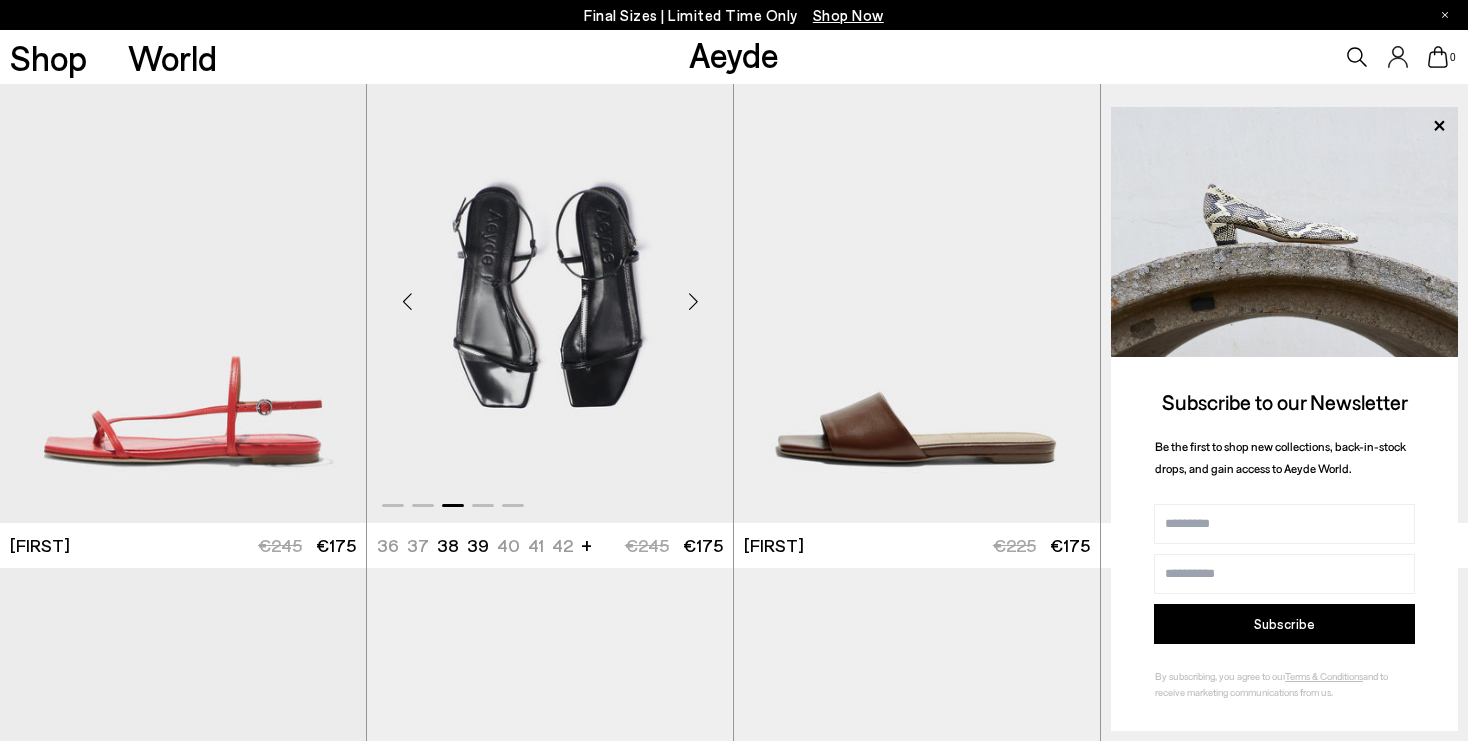 click at bounding box center [693, 301] 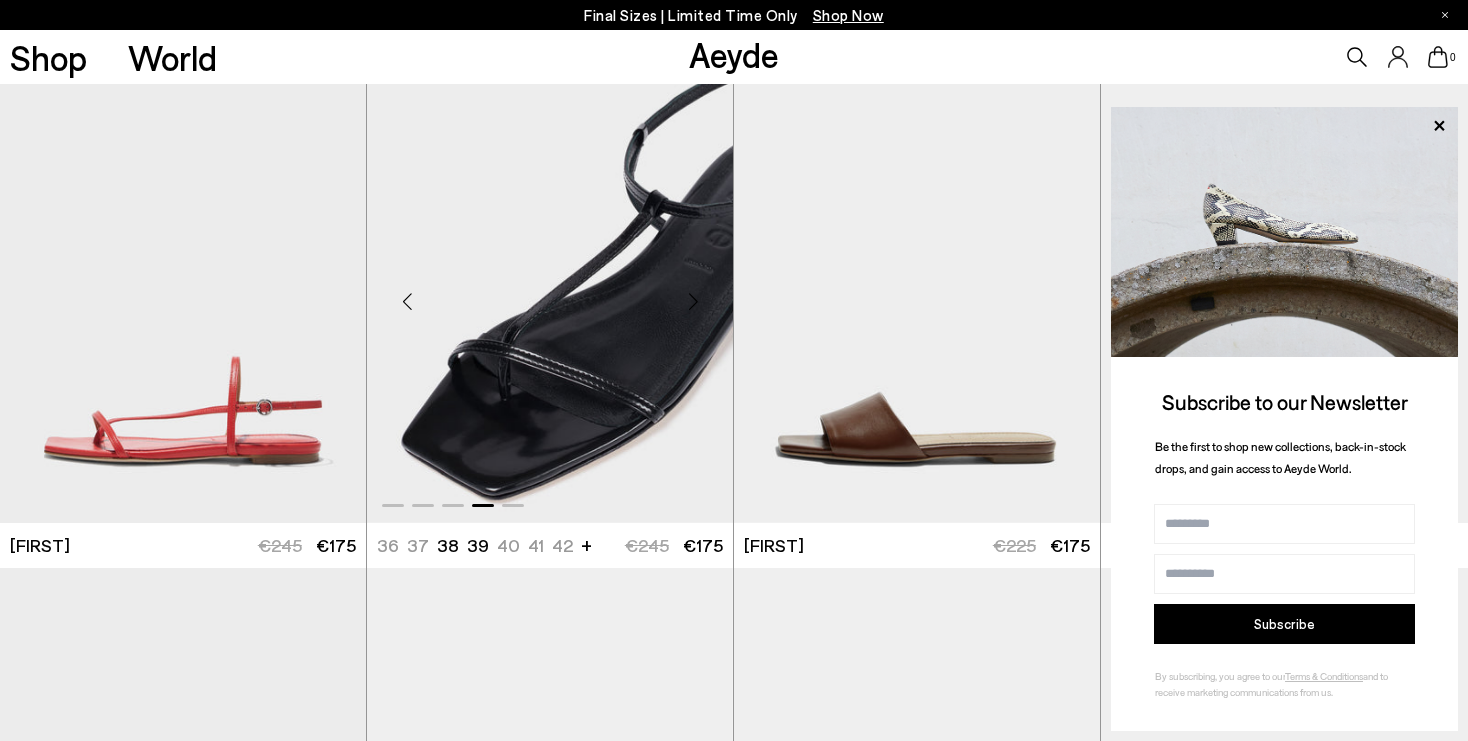 click at bounding box center (693, 301) 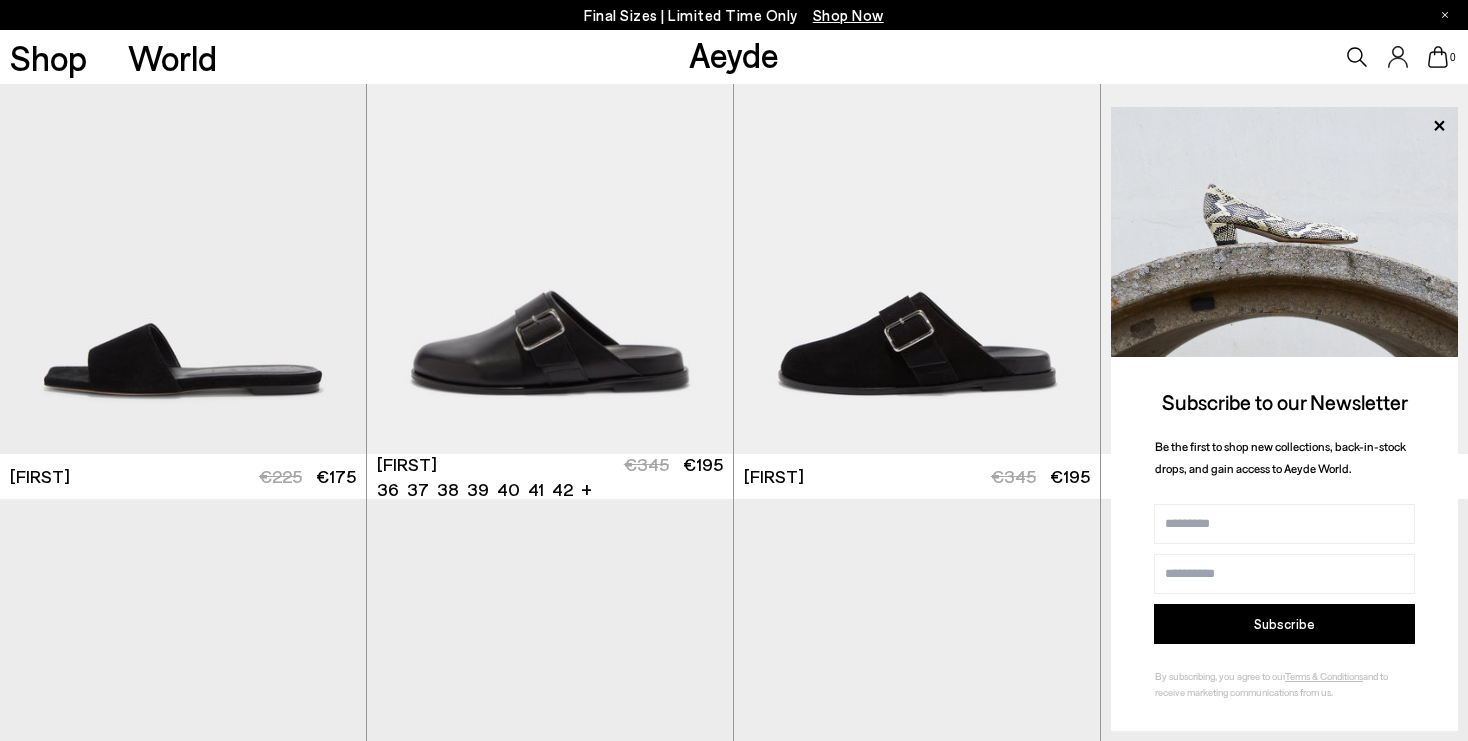 scroll, scrollTop: 7655, scrollLeft: 0, axis: vertical 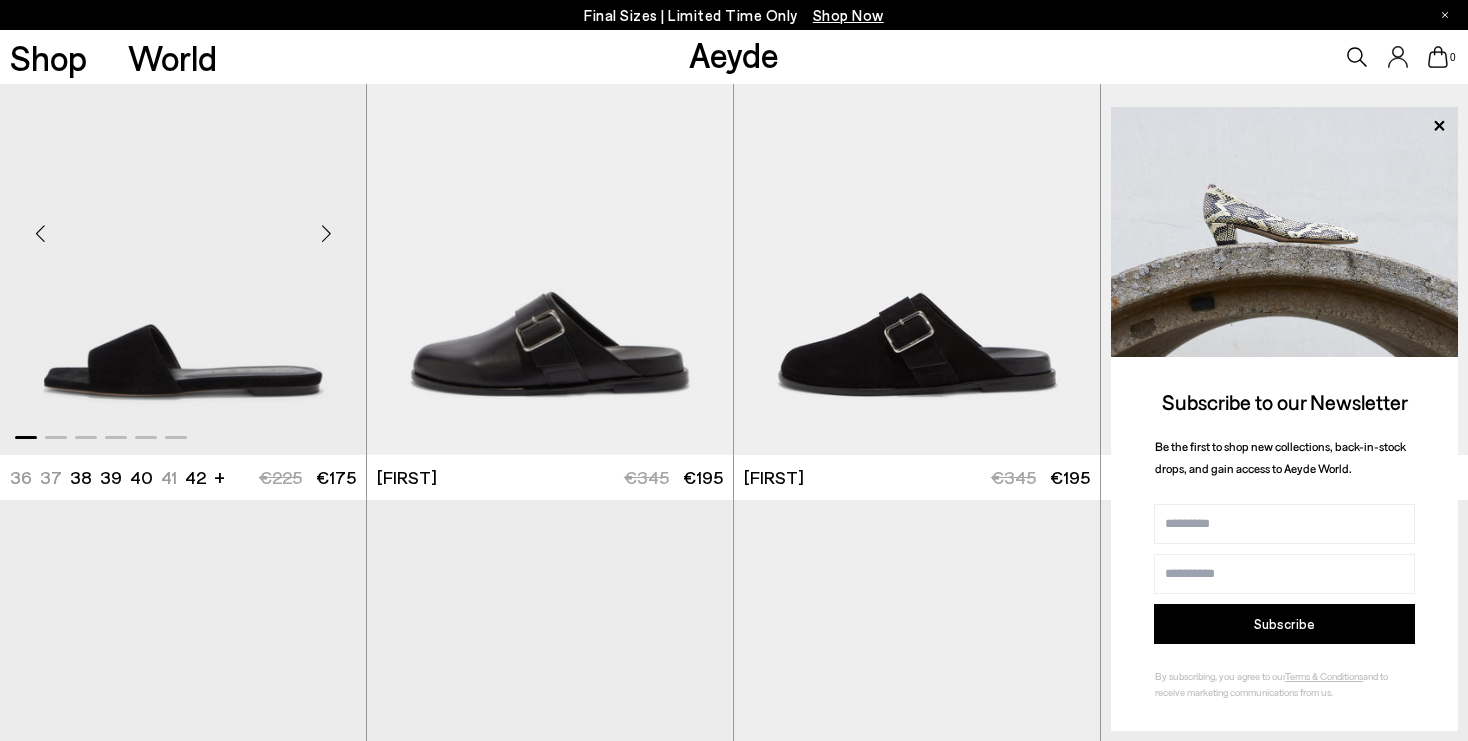 click at bounding box center [326, 233] 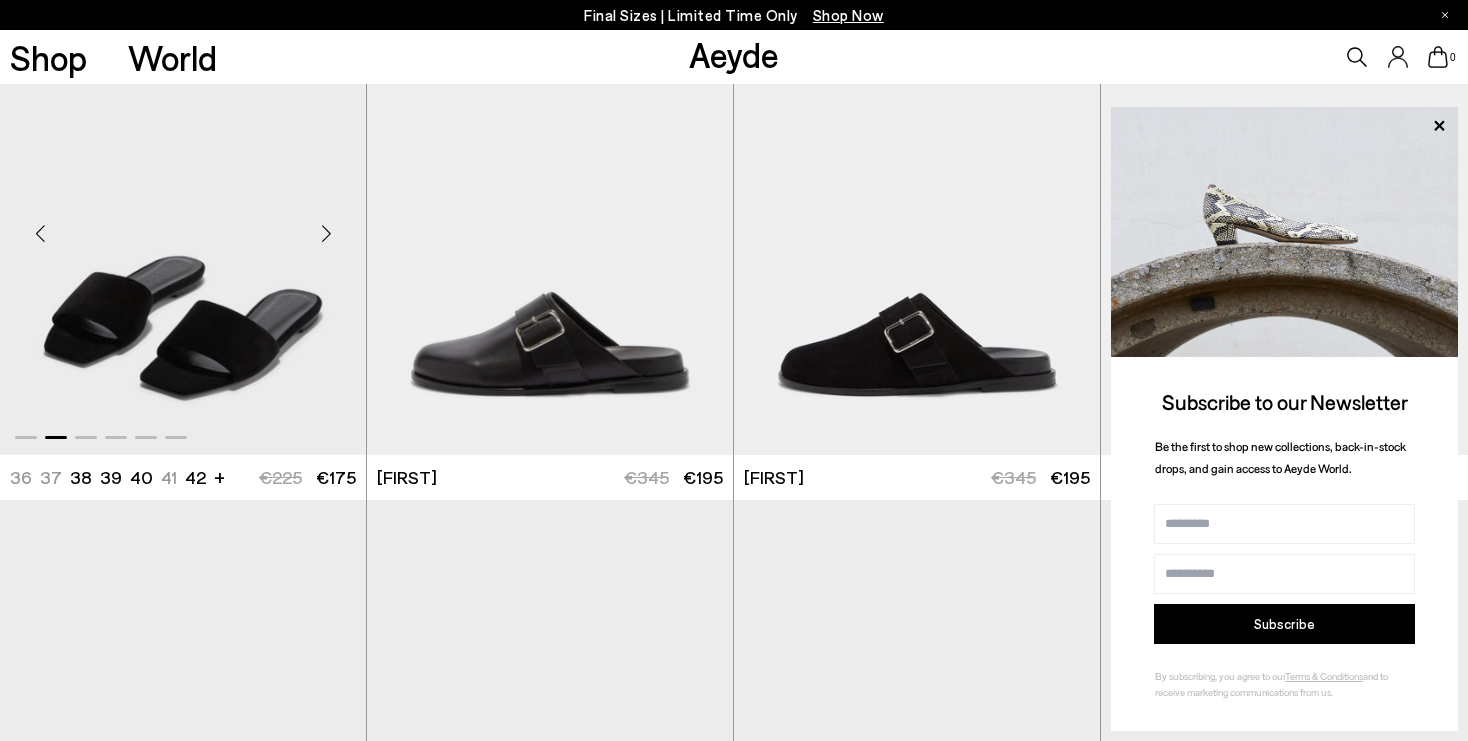 click at bounding box center (326, 233) 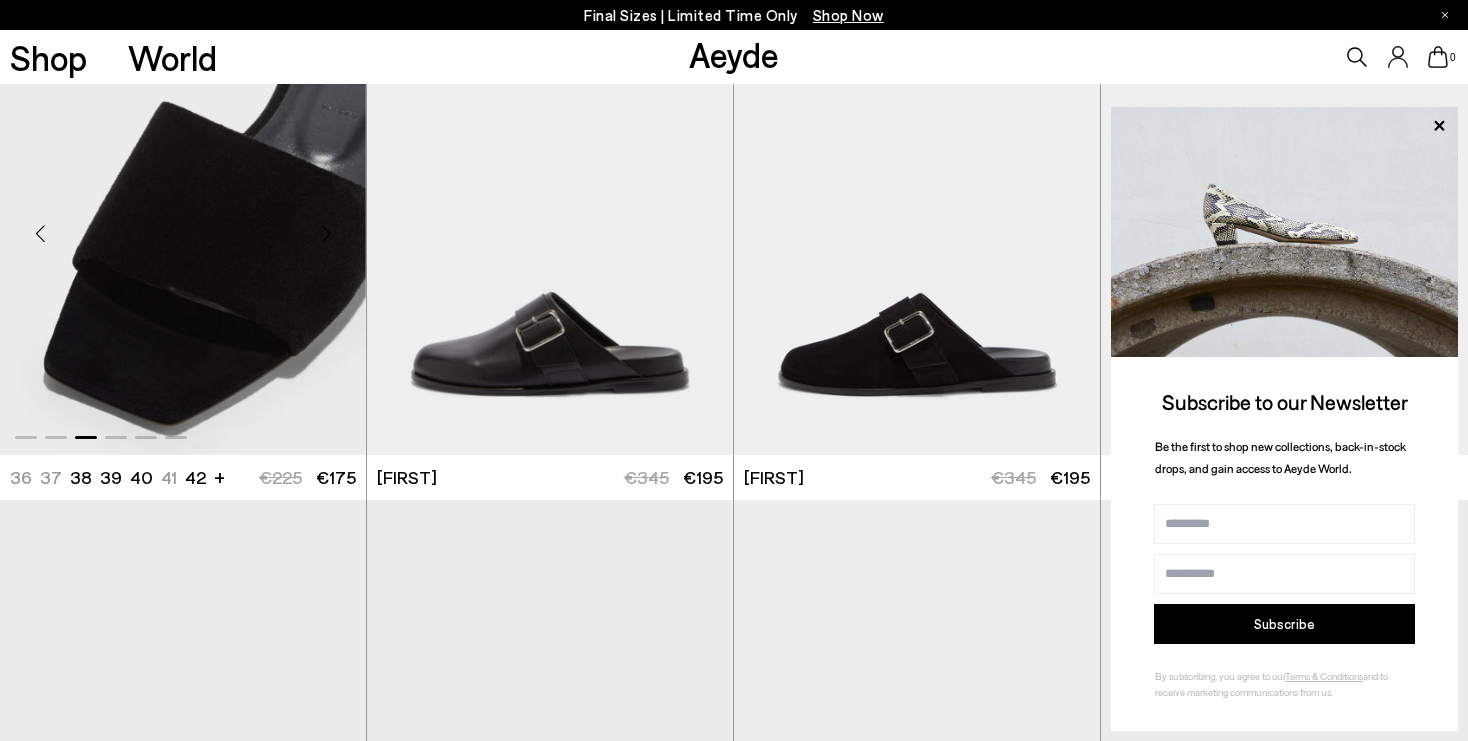 click at bounding box center [326, 233] 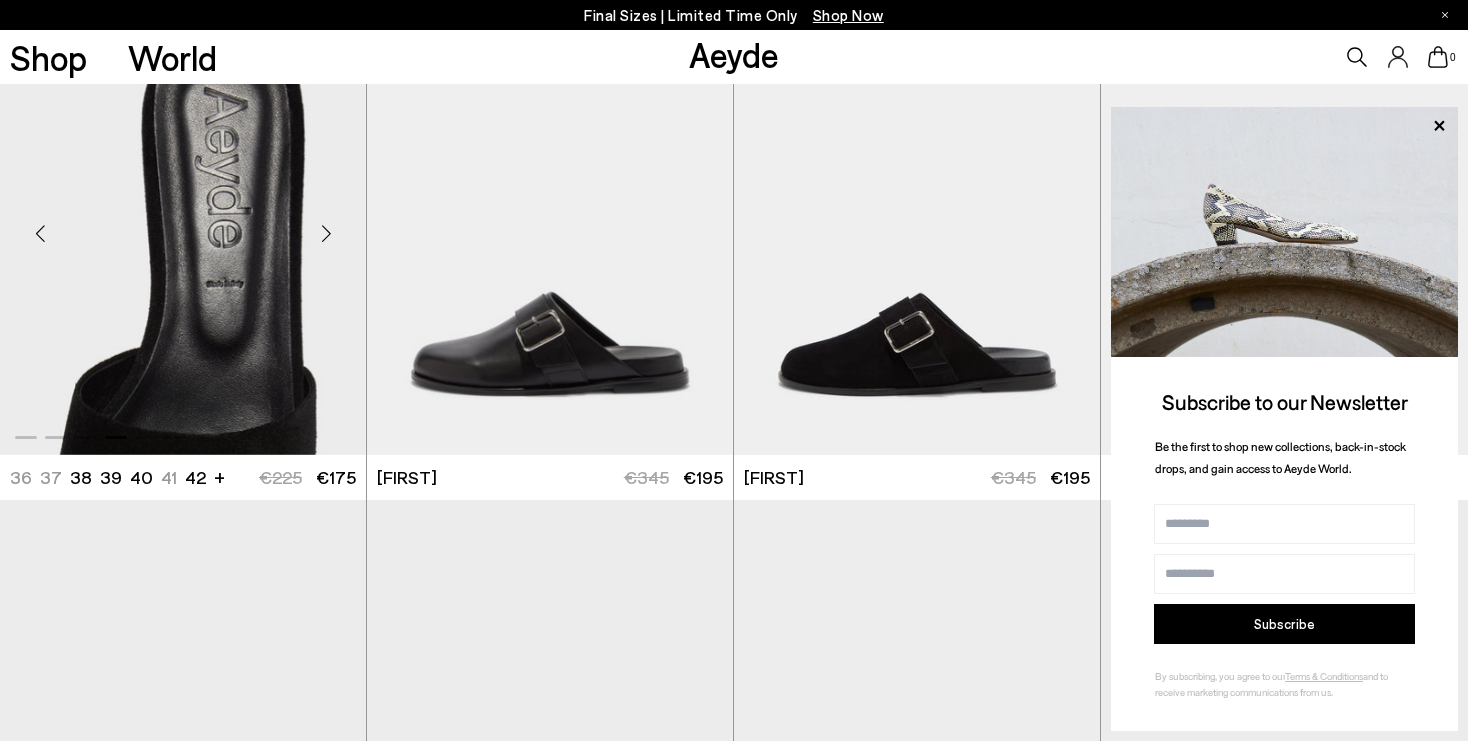 click at bounding box center [326, 233] 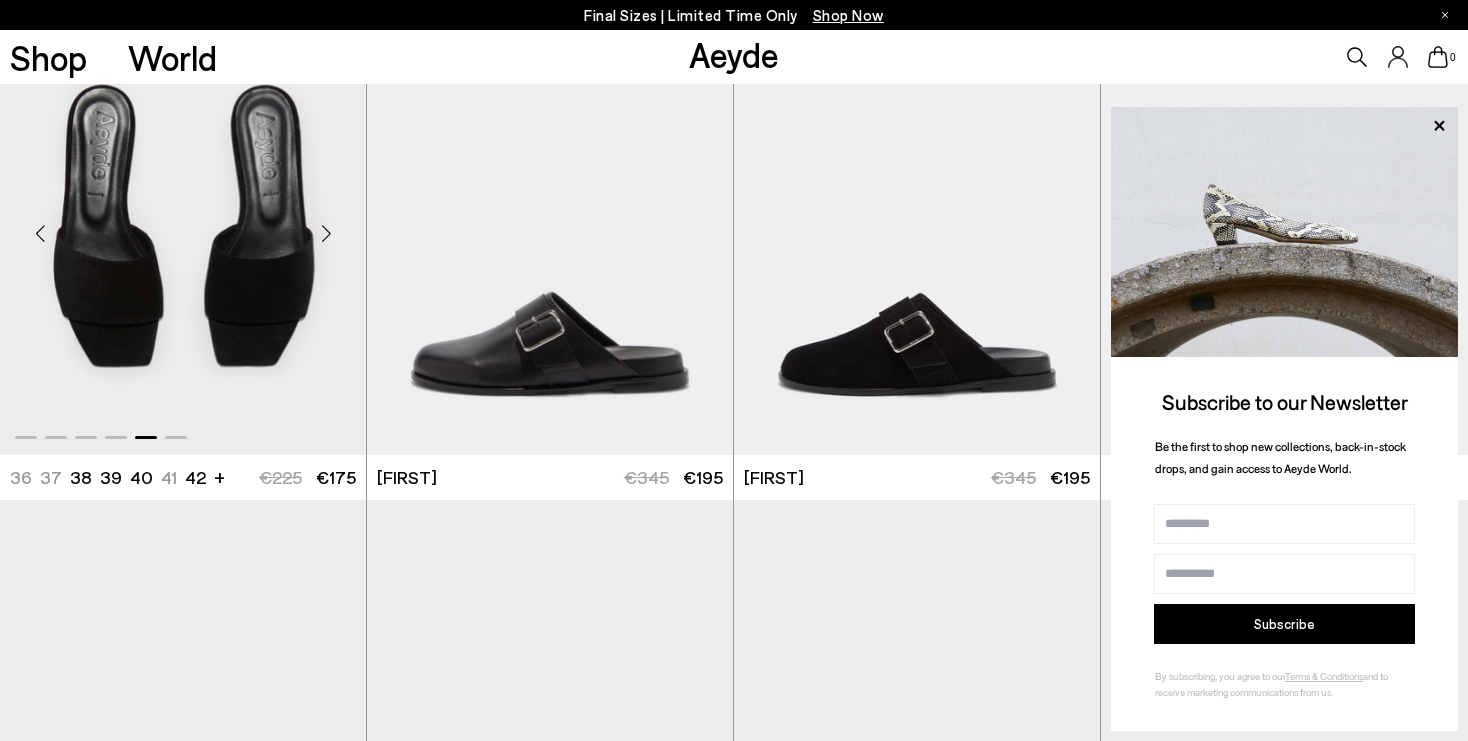 click at bounding box center (326, 233) 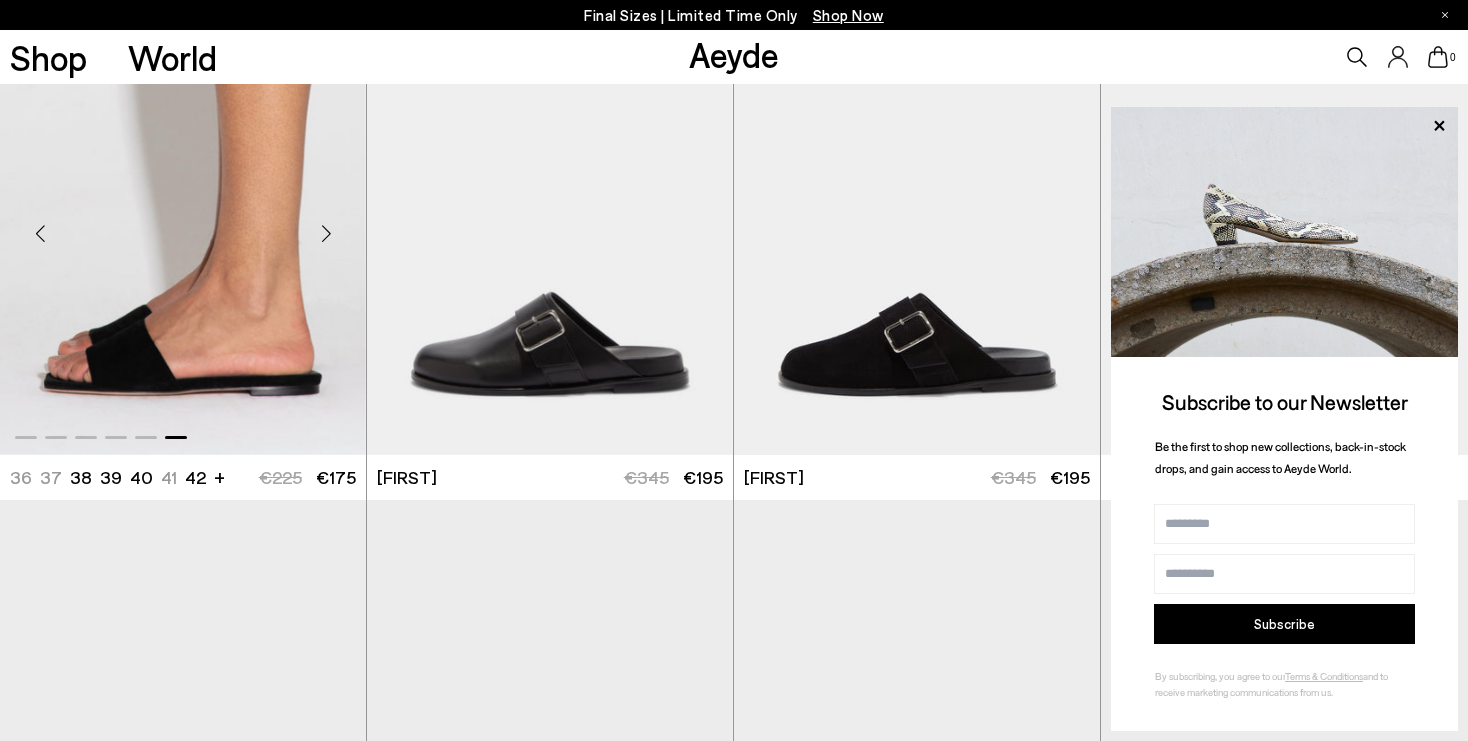 click at bounding box center (326, 233) 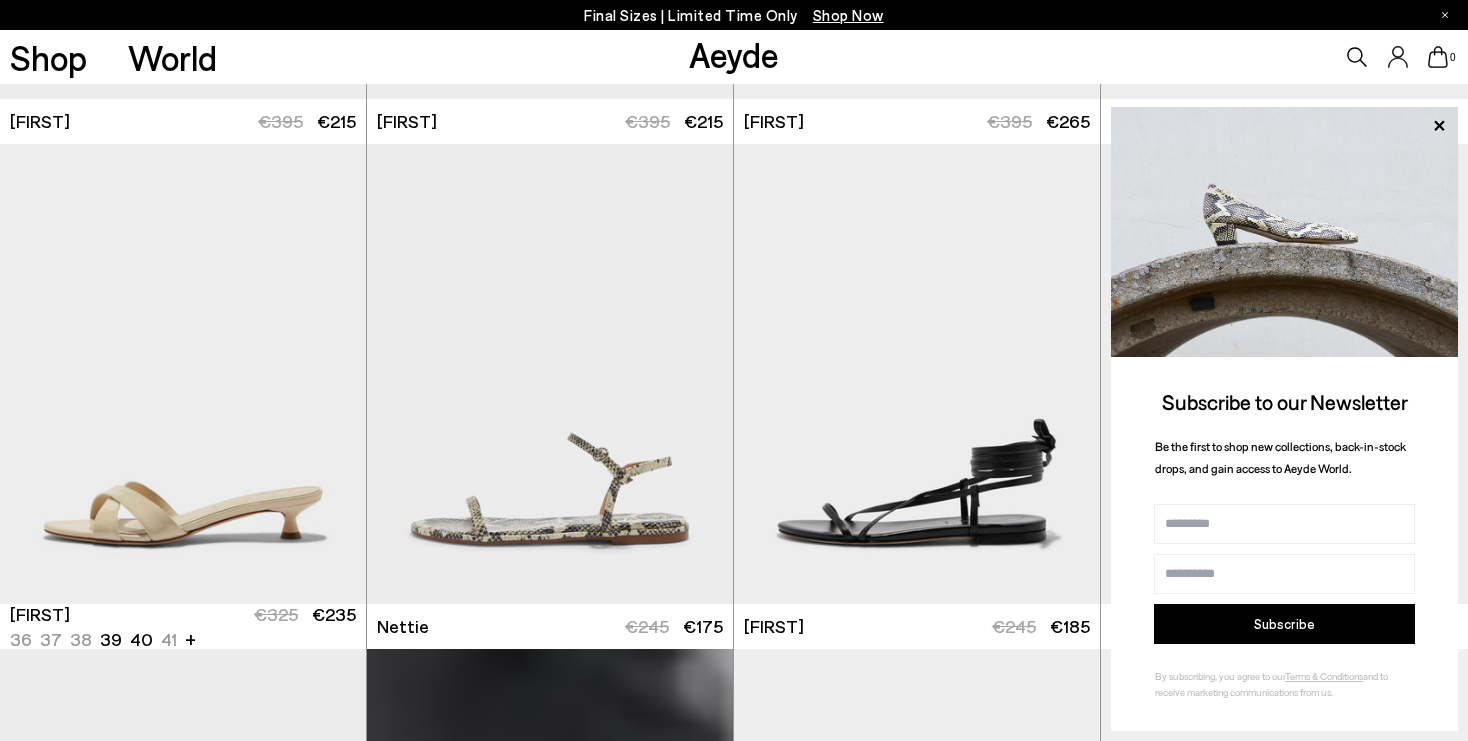 scroll, scrollTop: 6469, scrollLeft: 0, axis: vertical 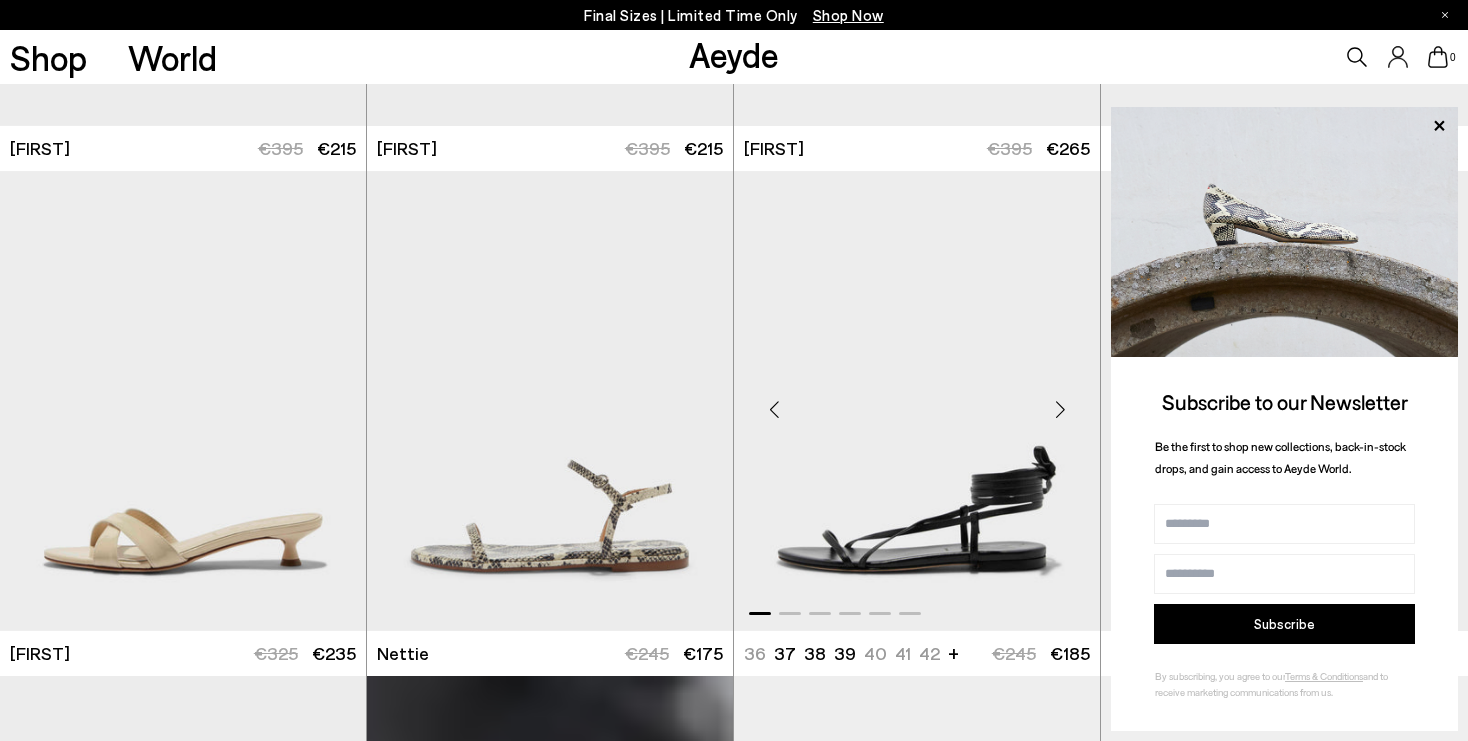 click at bounding box center (1060, 409) 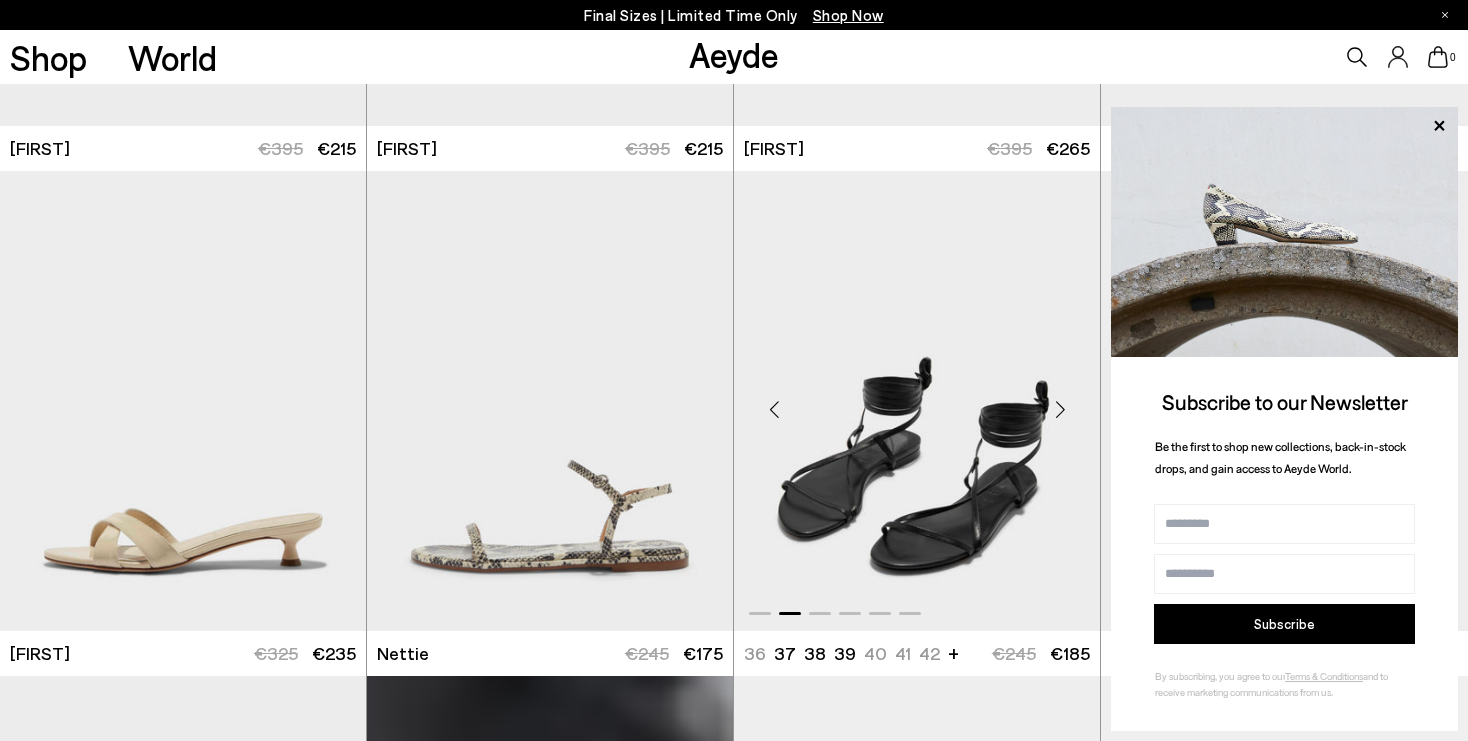 click at bounding box center (1060, 409) 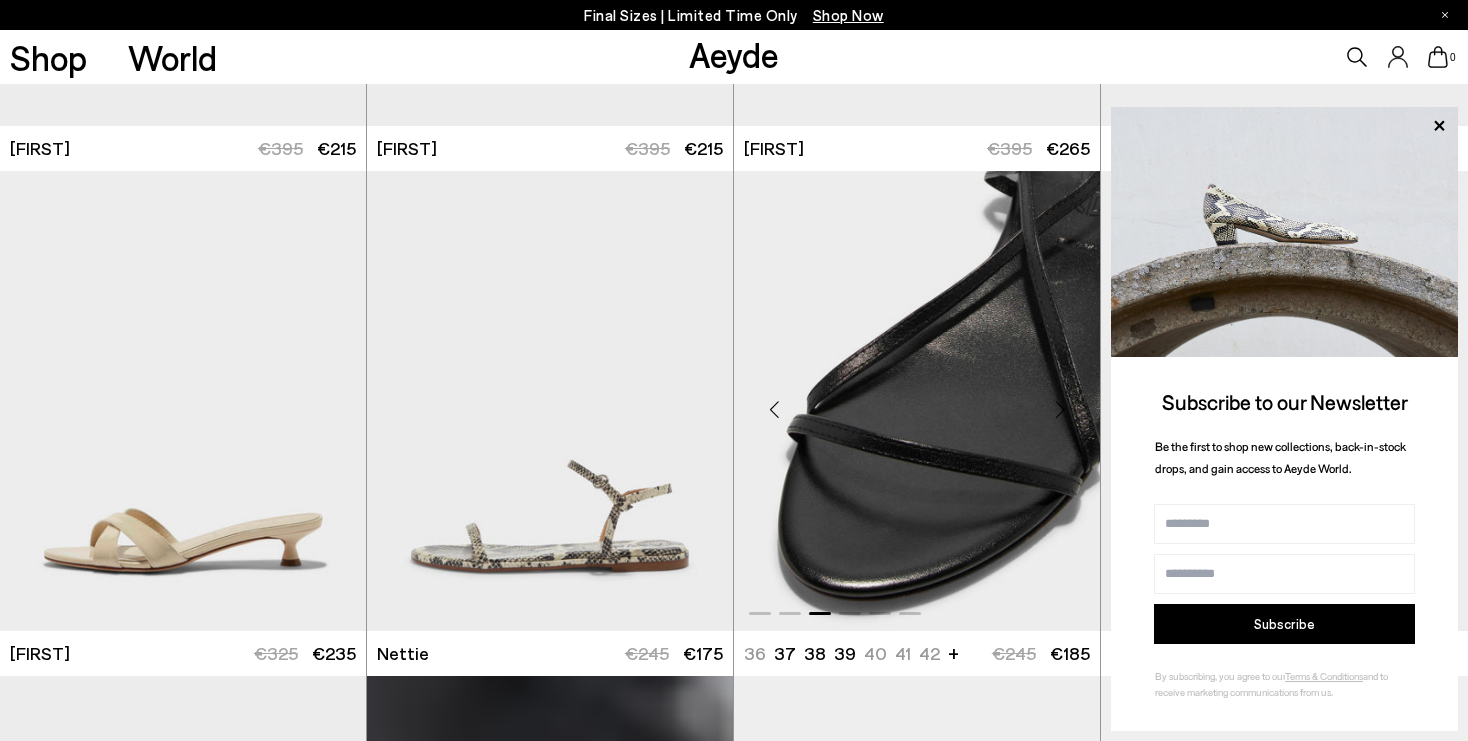 click at bounding box center (1060, 409) 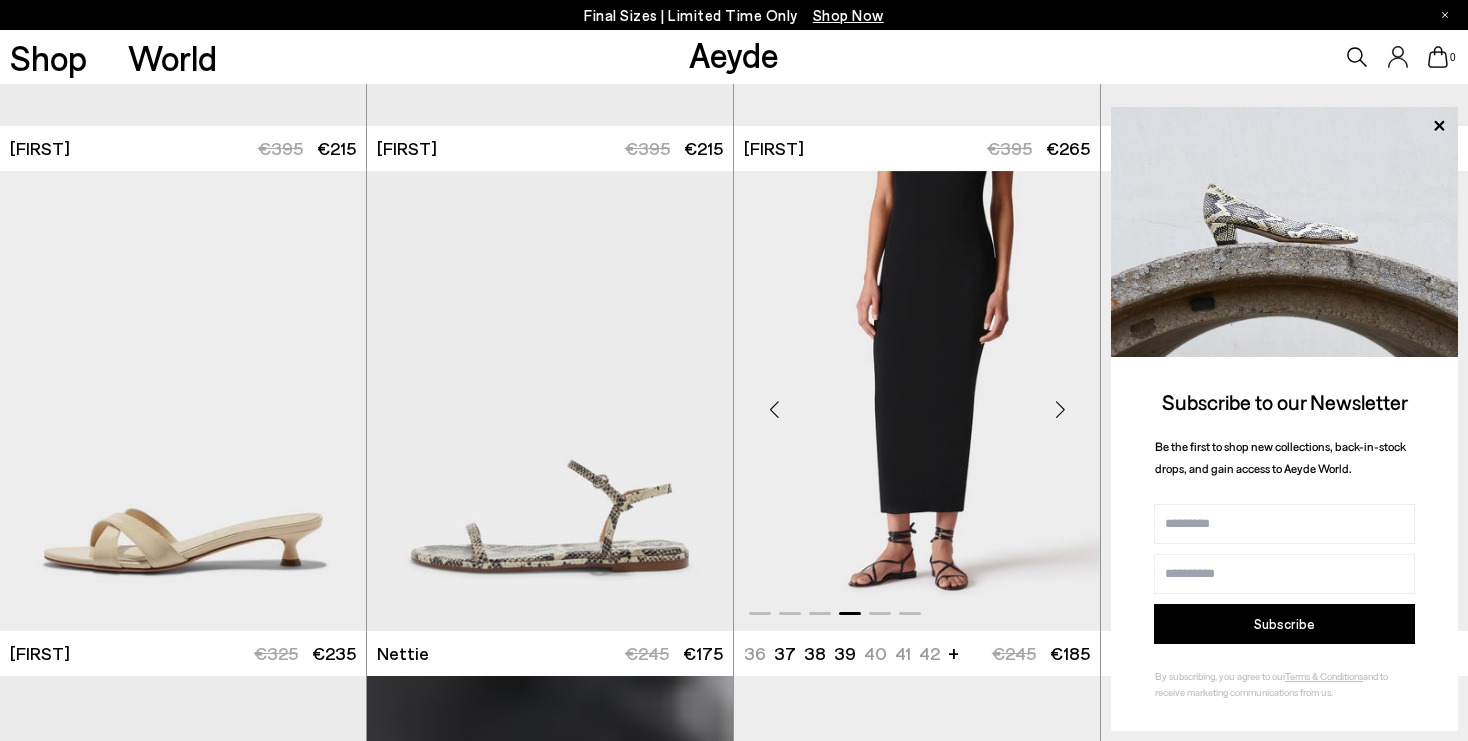 click at bounding box center (1060, 409) 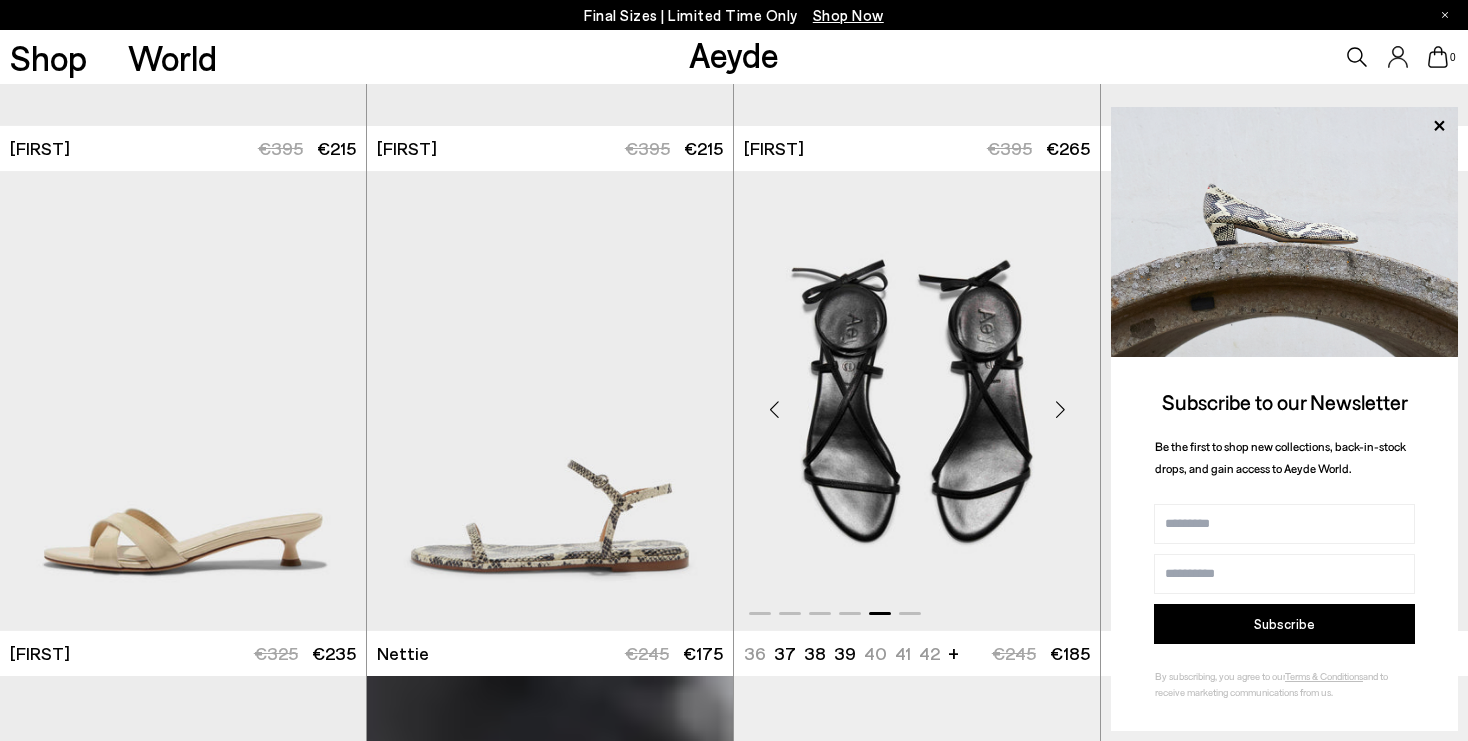 click at bounding box center (774, 409) 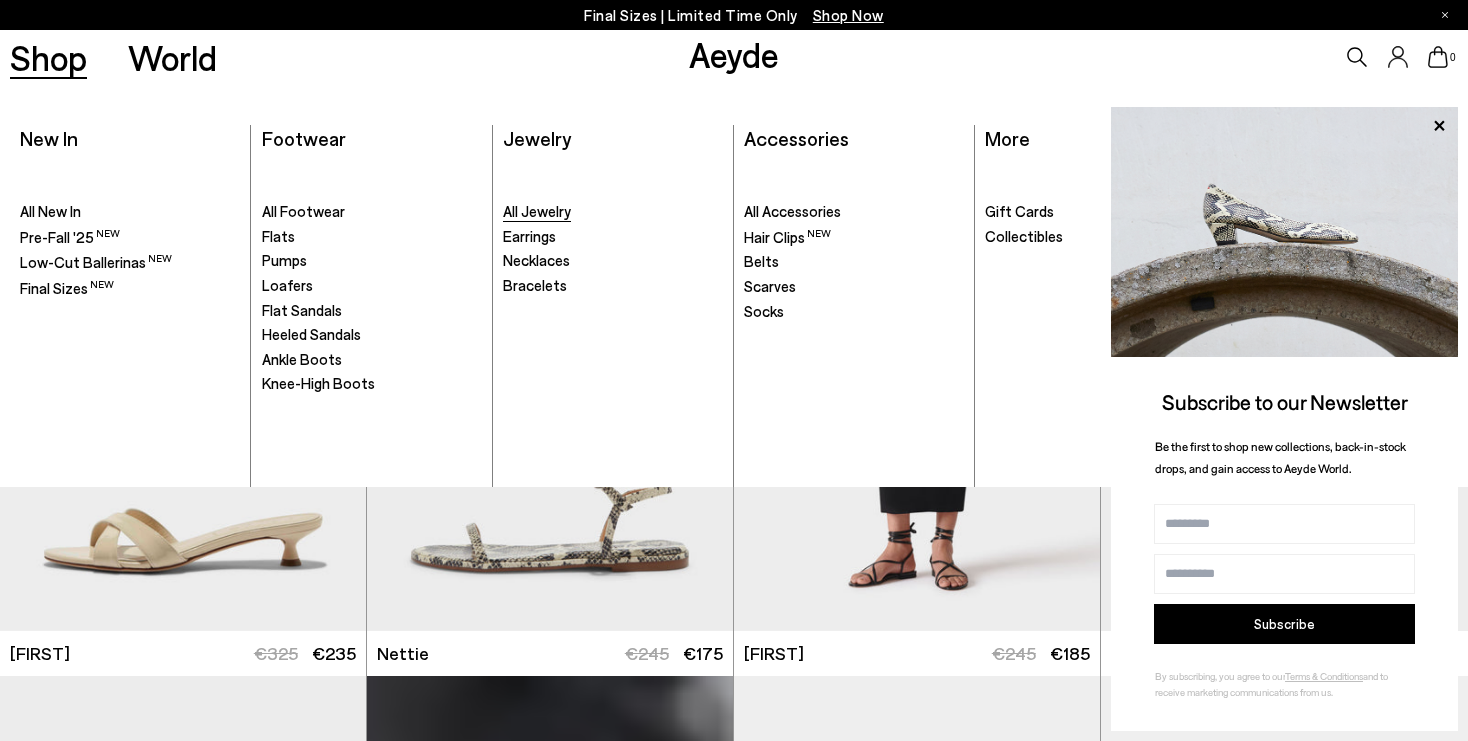 click on "All Jewelry" at bounding box center [537, 211] 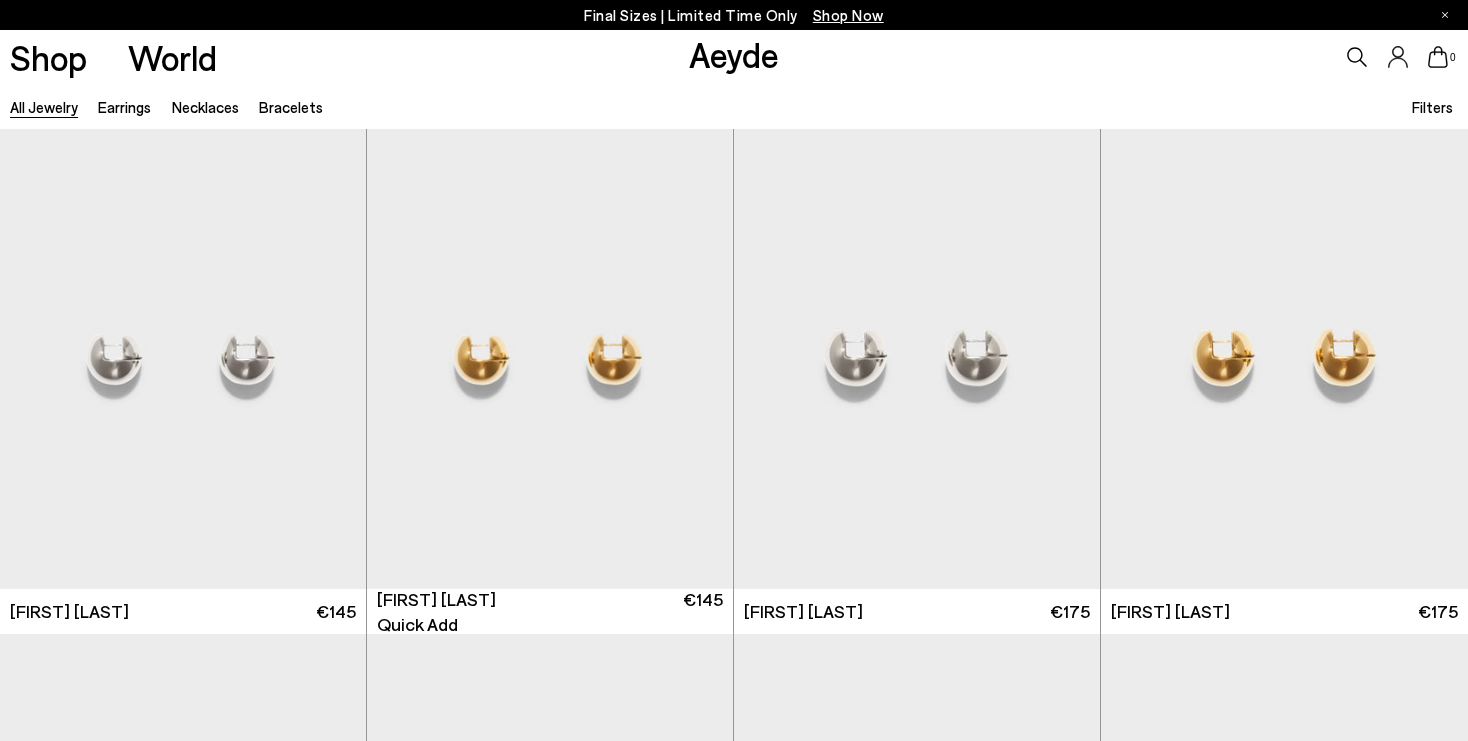 scroll, scrollTop: 0, scrollLeft: 0, axis: both 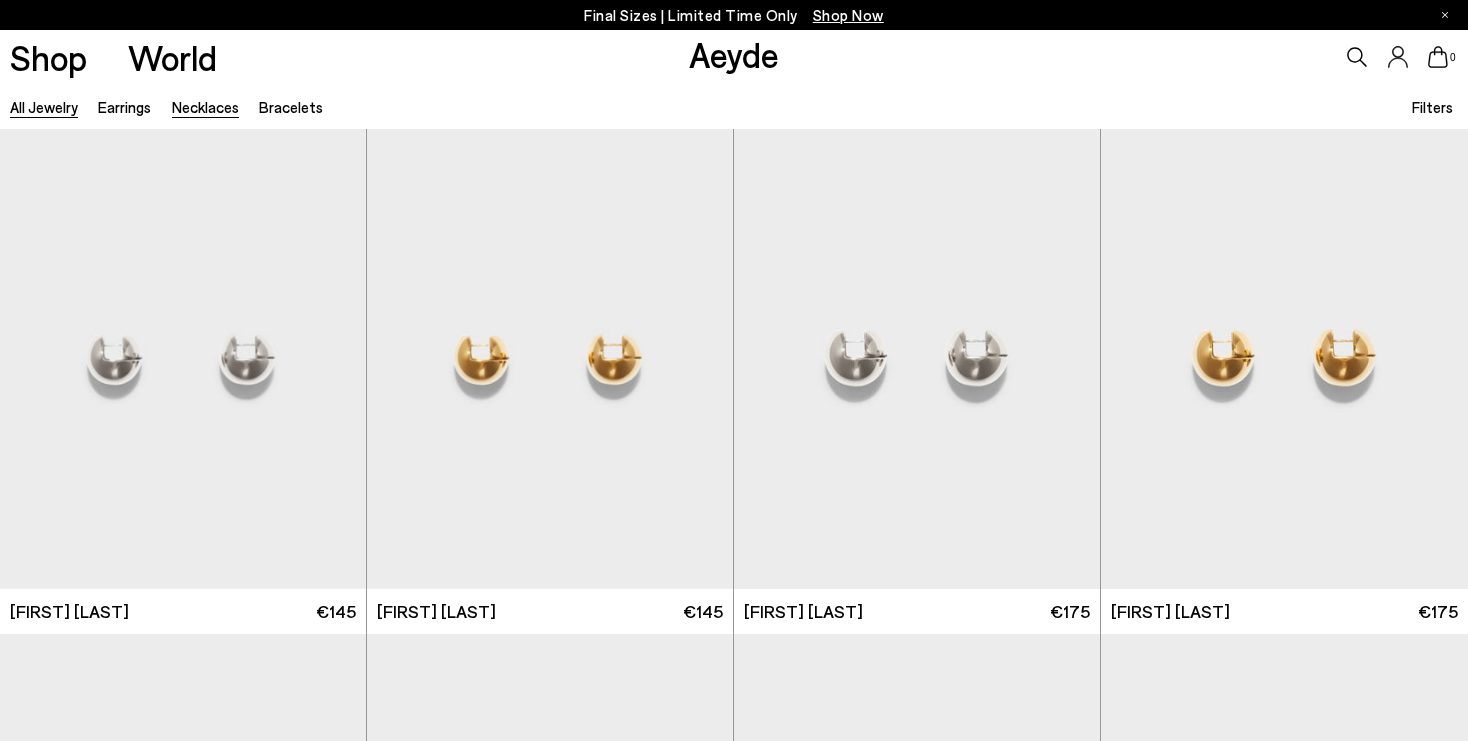 click on "Necklaces" at bounding box center [205, 107] 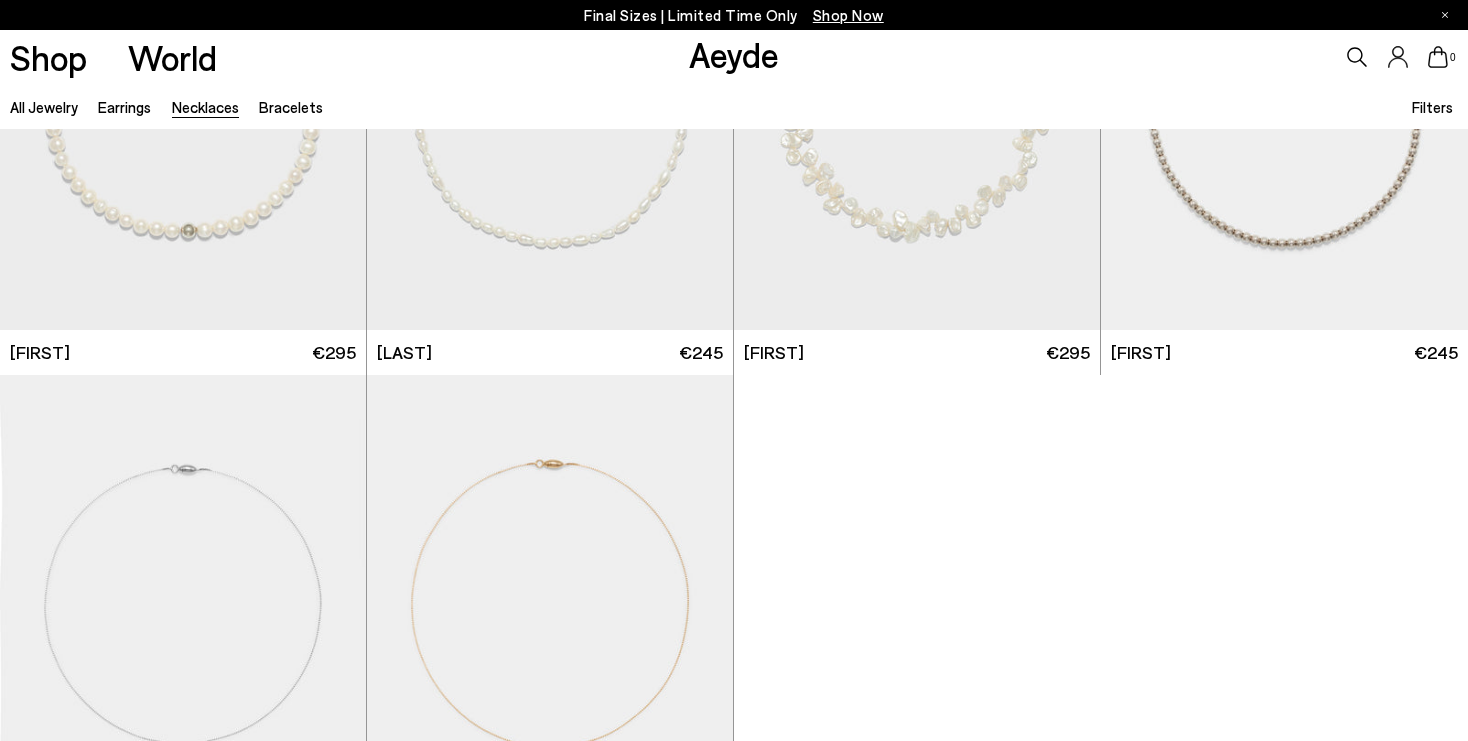 scroll, scrollTop: 896, scrollLeft: 0, axis: vertical 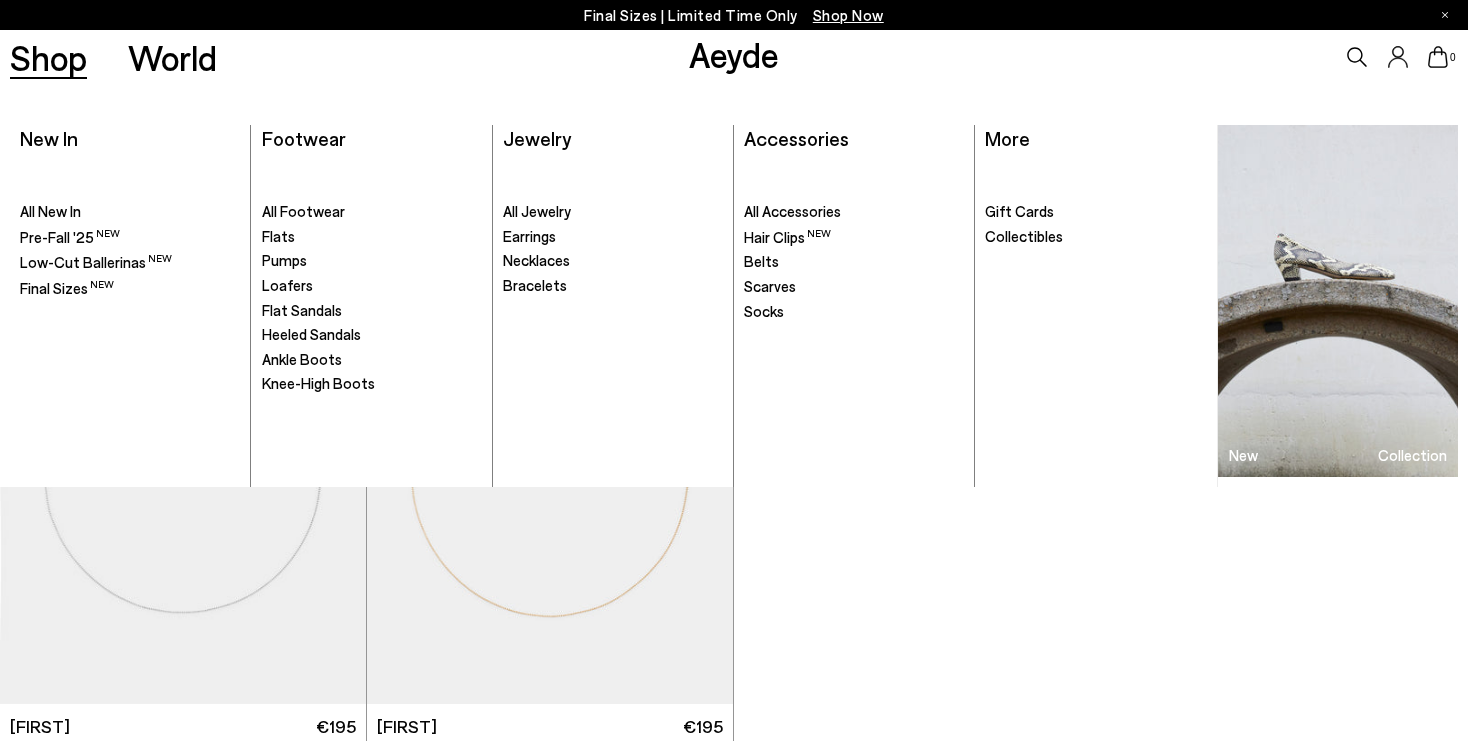 click on "Shop" at bounding box center (48, 57) 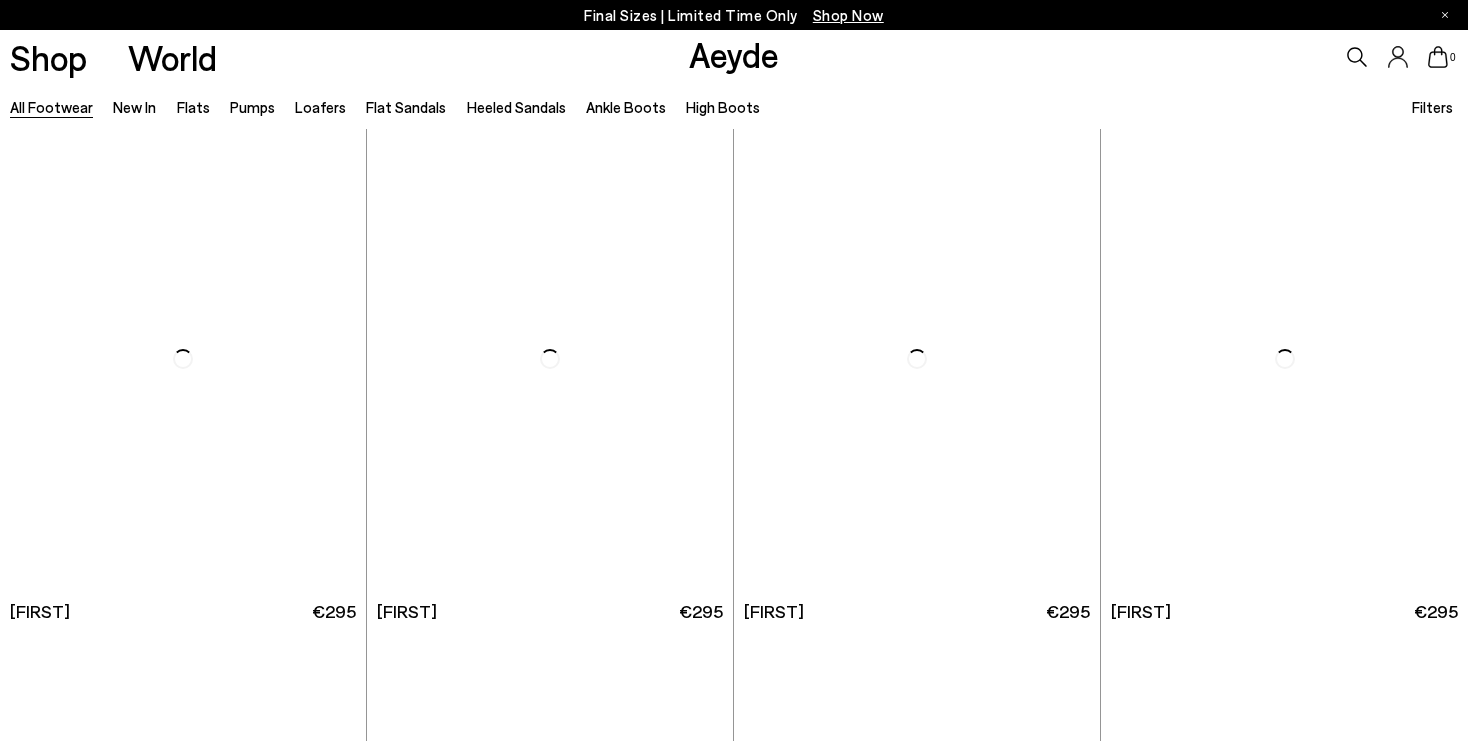 scroll, scrollTop: 0, scrollLeft: 0, axis: both 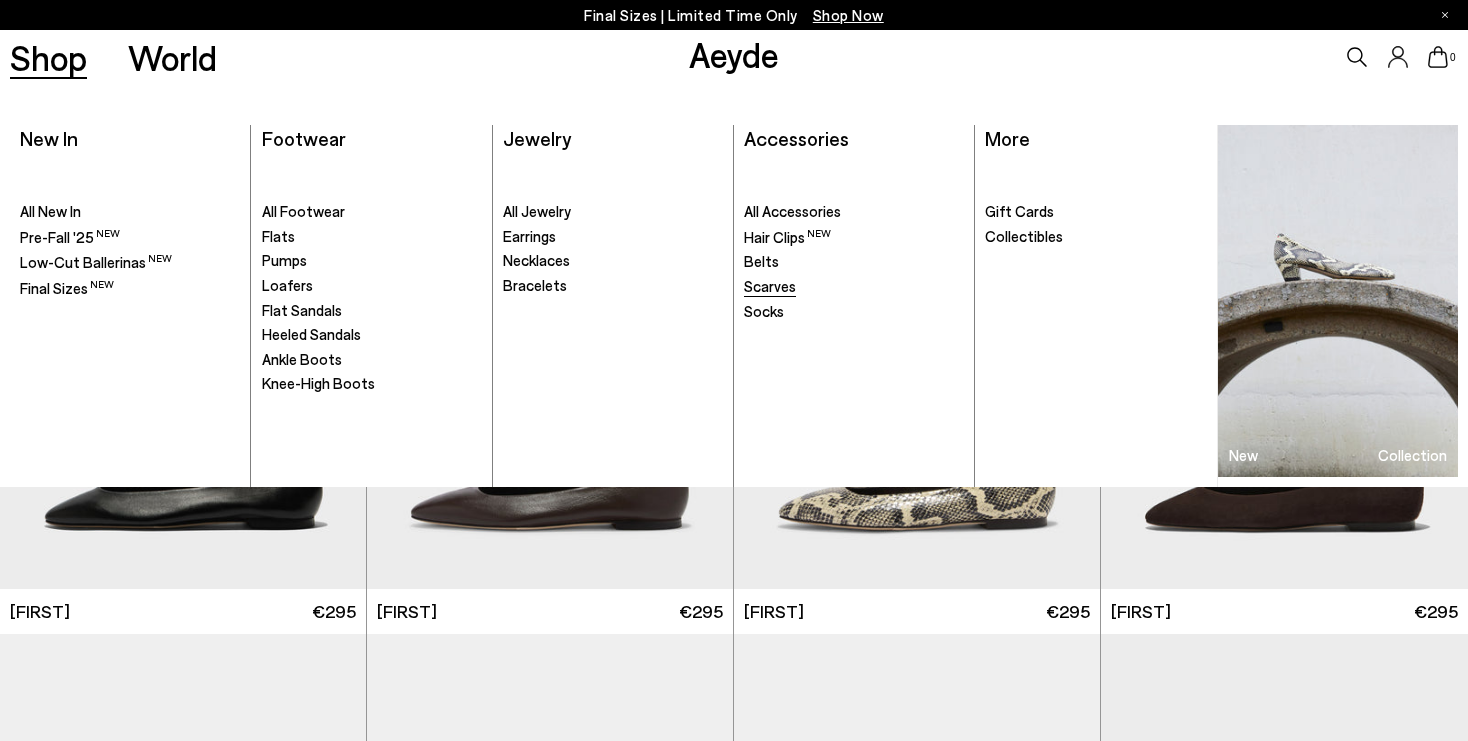 click on "Scarves" at bounding box center (770, 286) 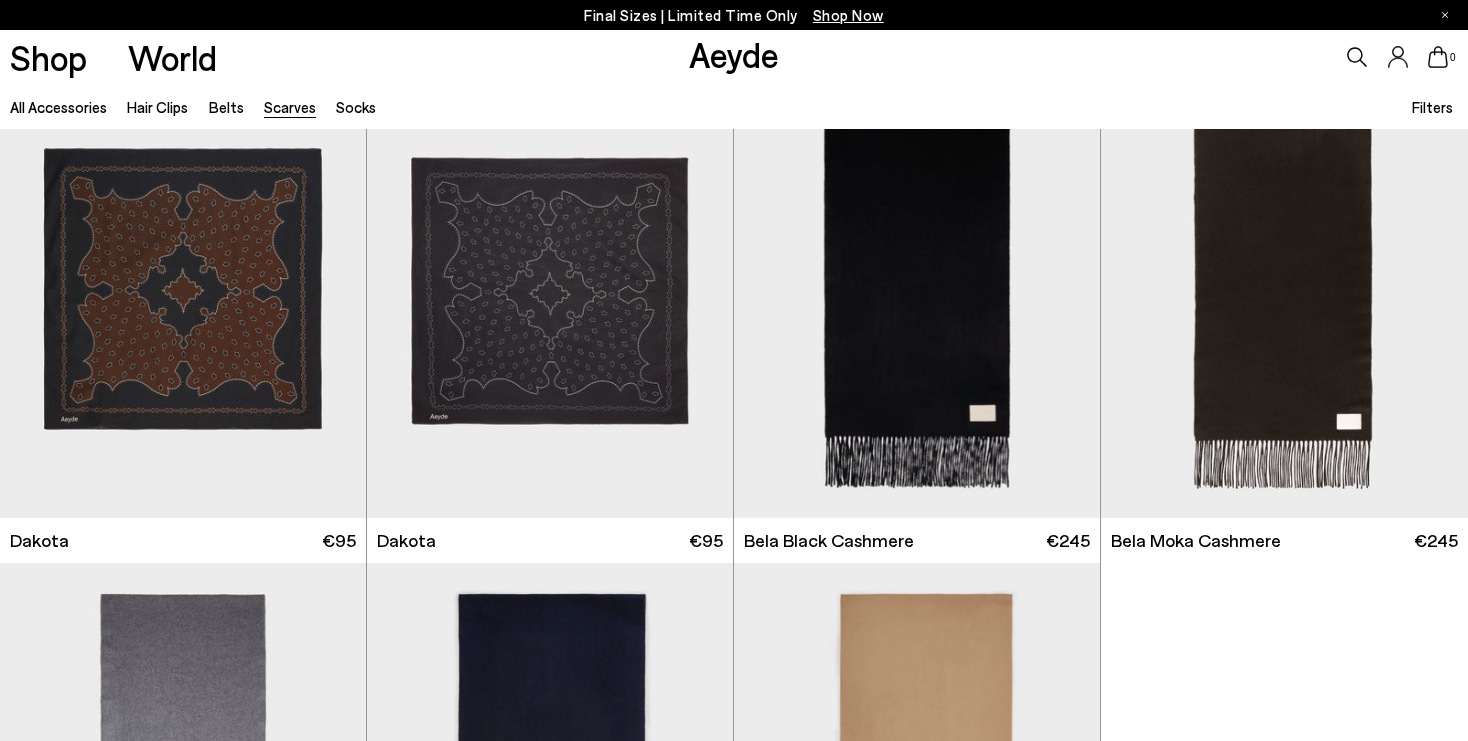 scroll, scrollTop: 0, scrollLeft: 0, axis: both 